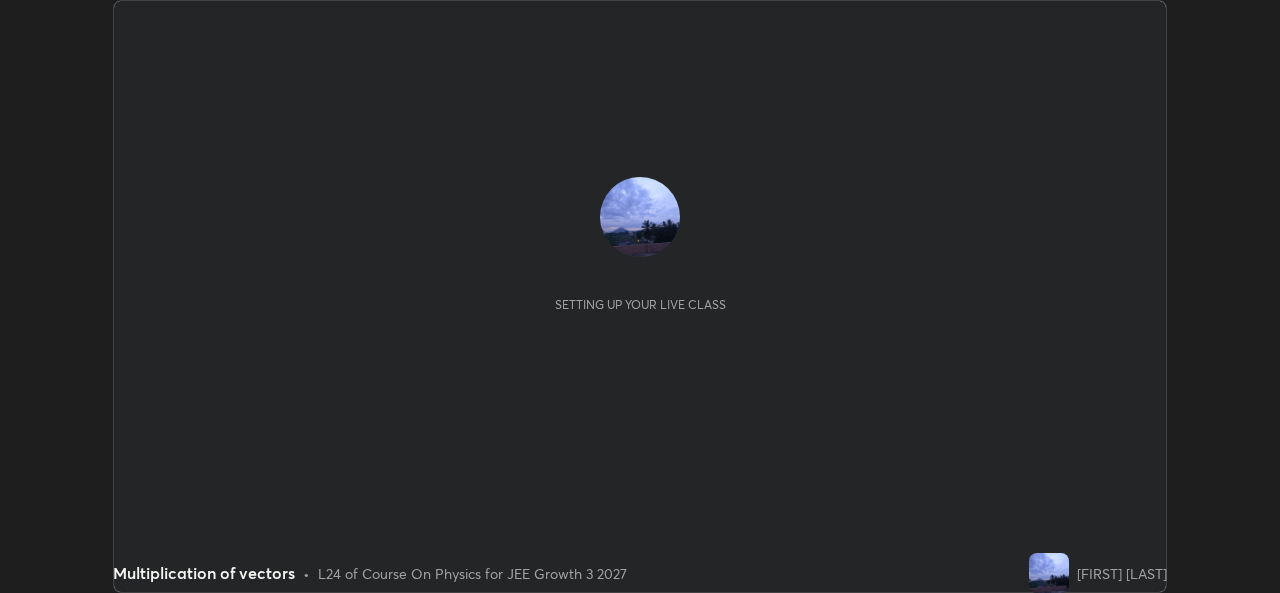 scroll, scrollTop: 0, scrollLeft: 0, axis: both 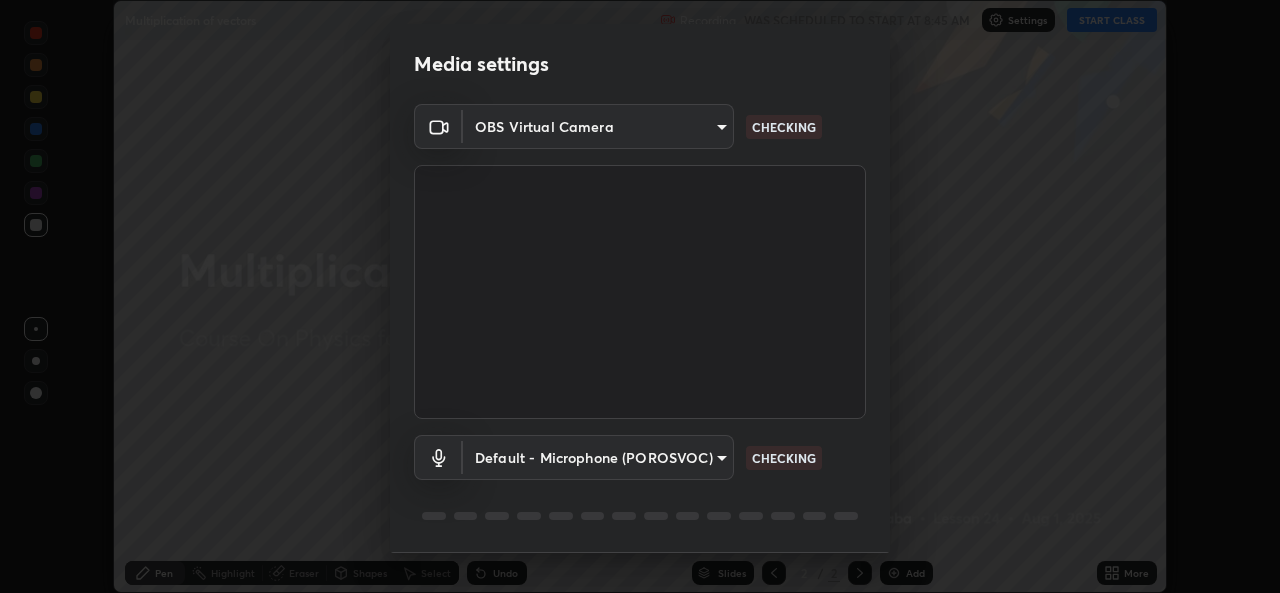 type on "576c985cfbf5b4ad5050d0d59b45d4e125e021a14bf2e74a268270e263c3ef83" 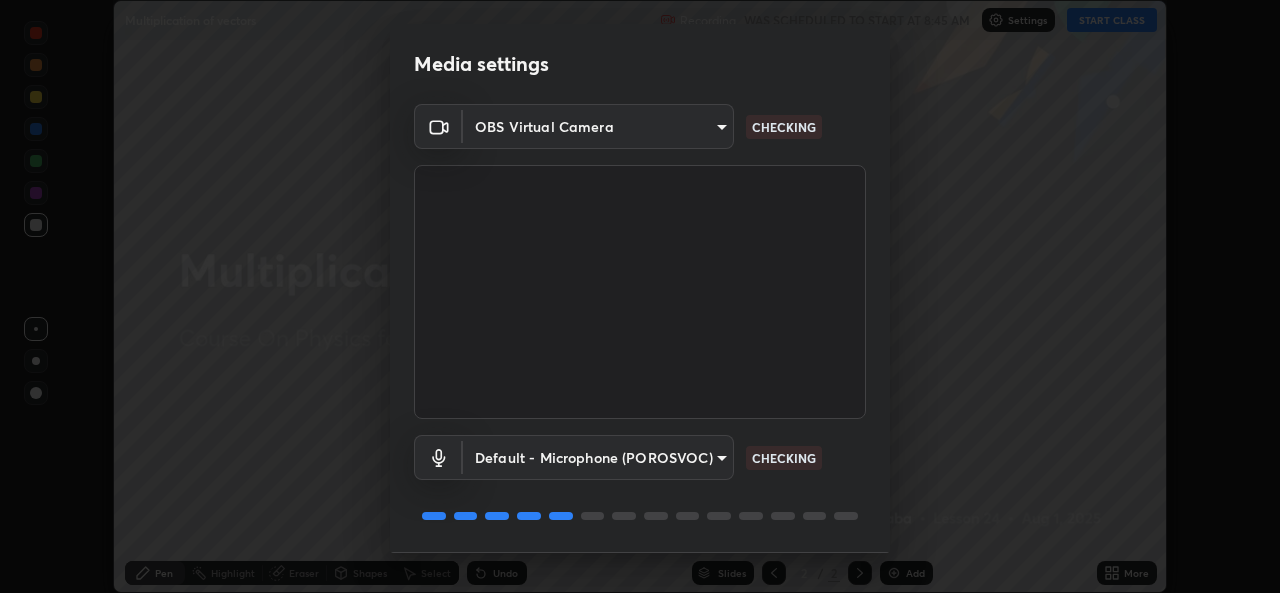 scroll, scrollTop: 63, scrollLeft: 0, axis: vertical 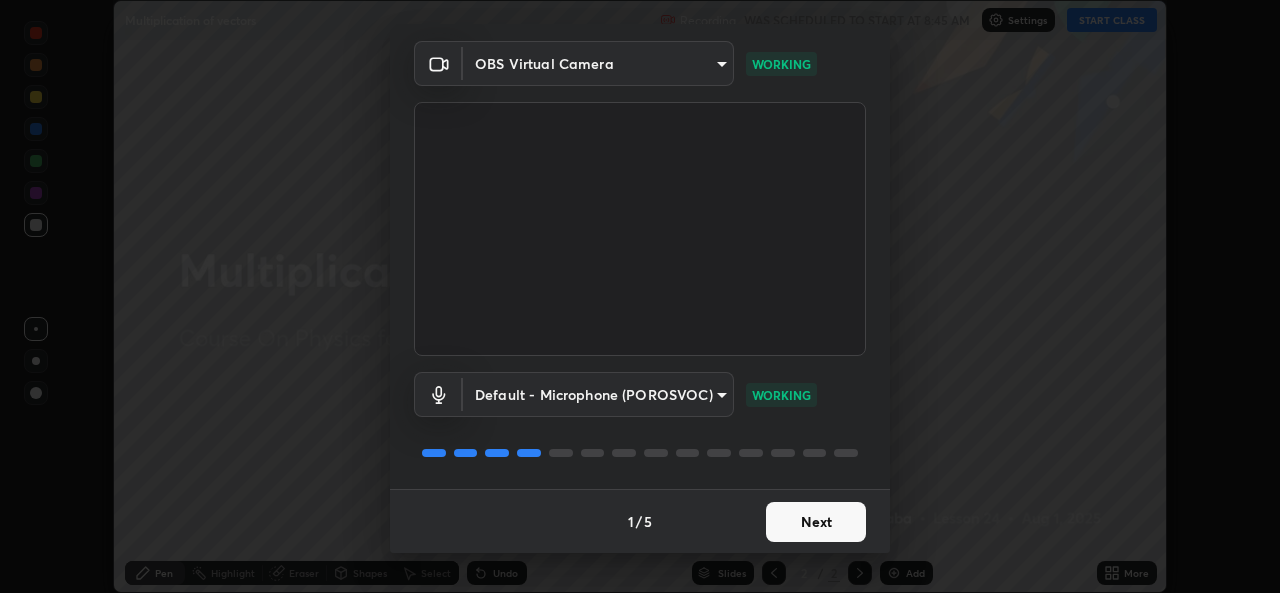 click on "Next" at bounding box center (816, 522) 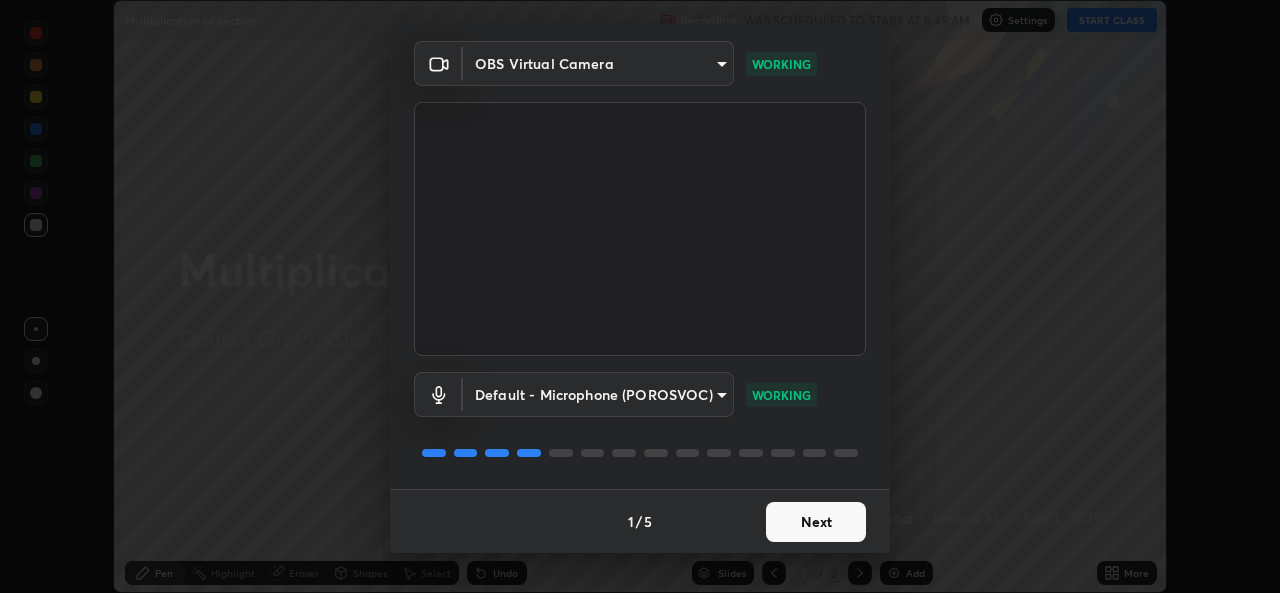 scroll, scrollTop: 0, scrollLeft: 0, axis: both 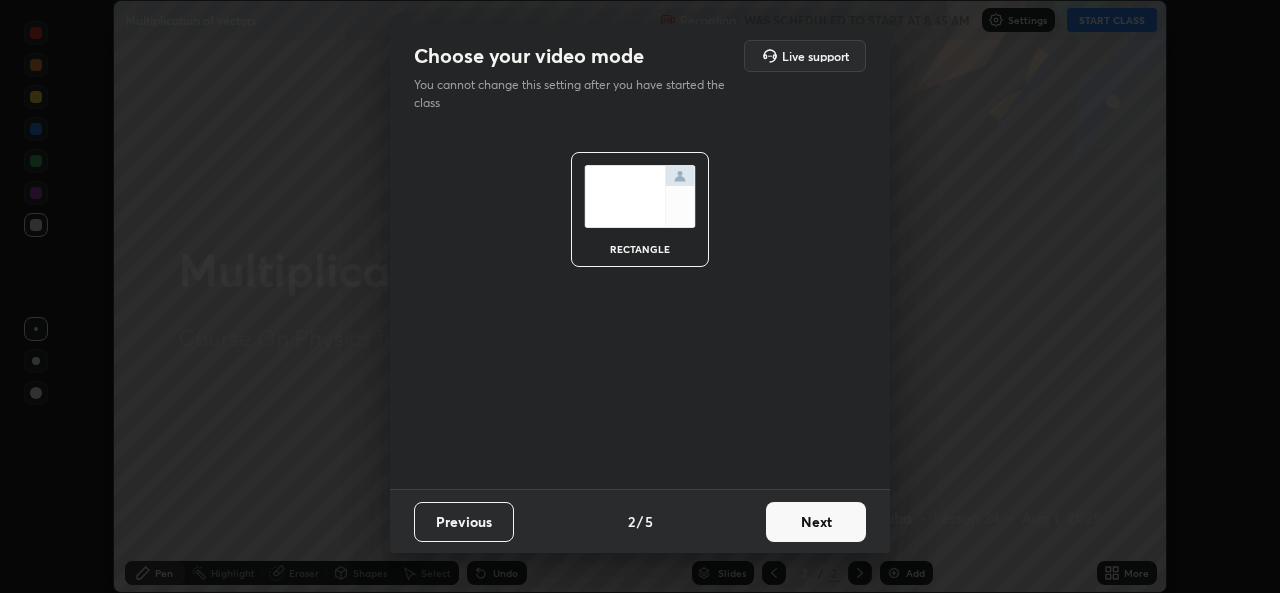click on "Next" at bounding box center (816, 522) 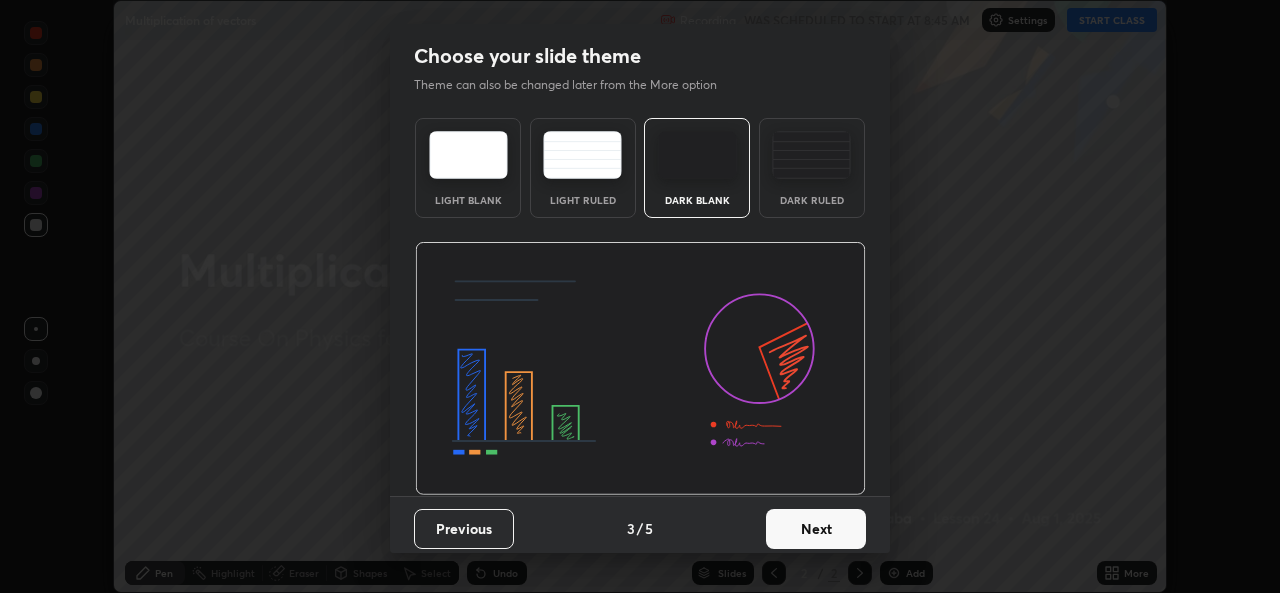 click on "Next" at bounding box center [816, 529] 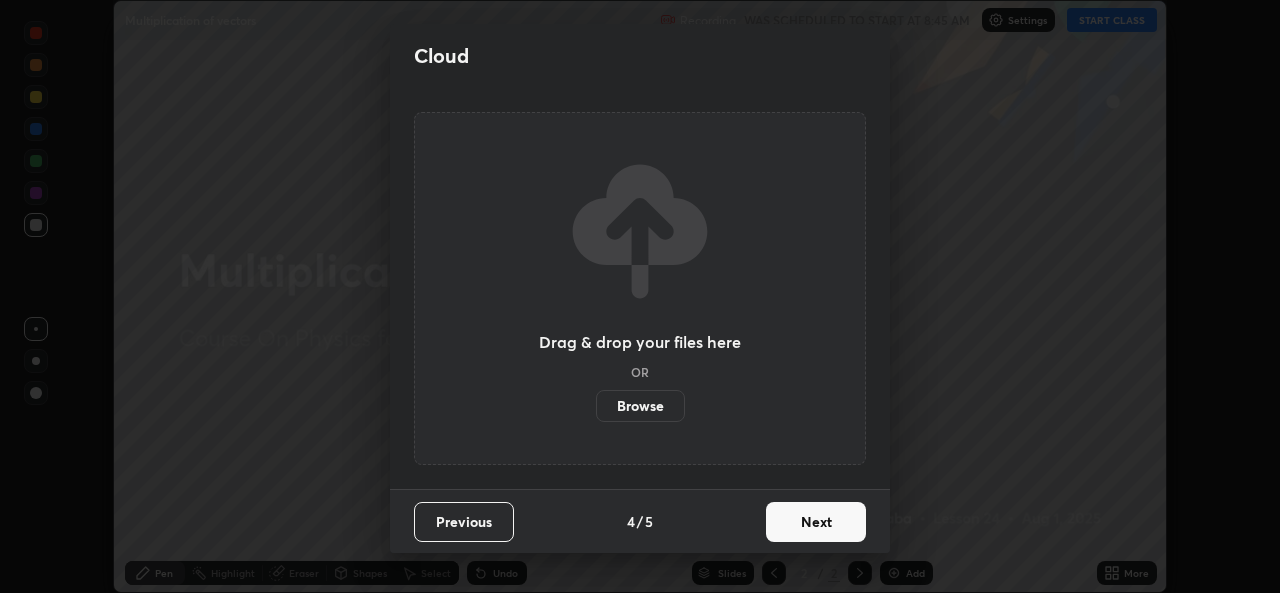 click on "Next" at bounding box center (816, 522) 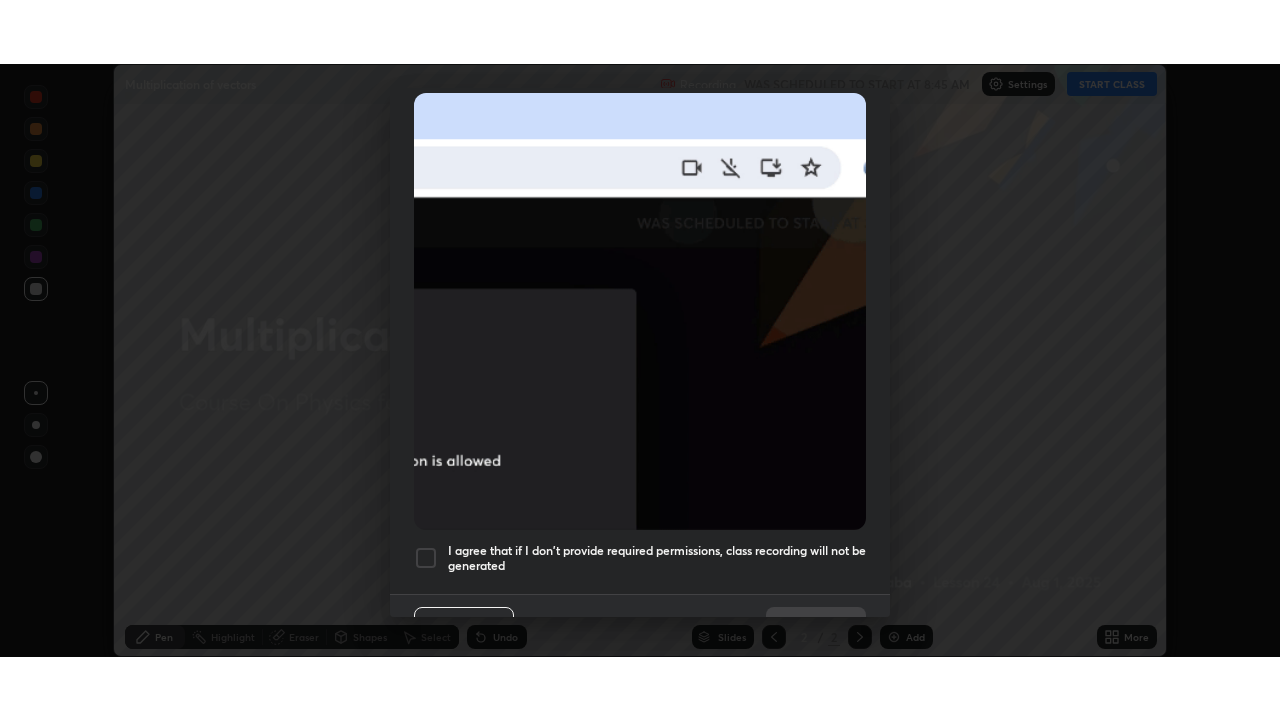 scroll, scrollTop: 471, scrollLeft: 0, axis: vertical 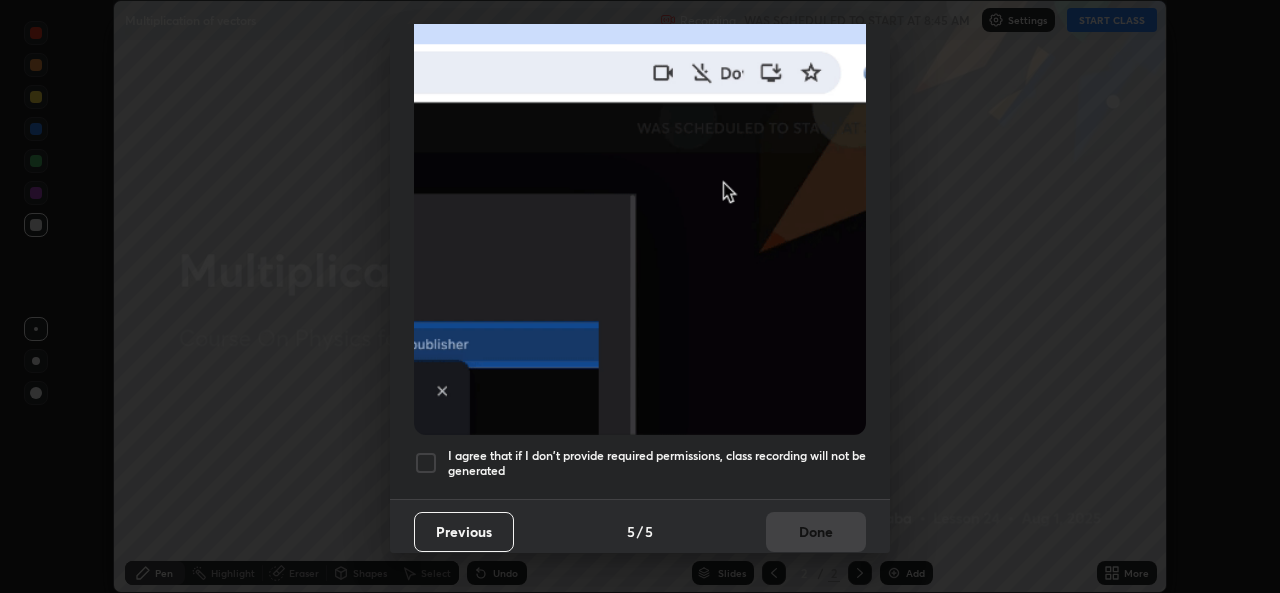 click at bounding box center (426, 463) 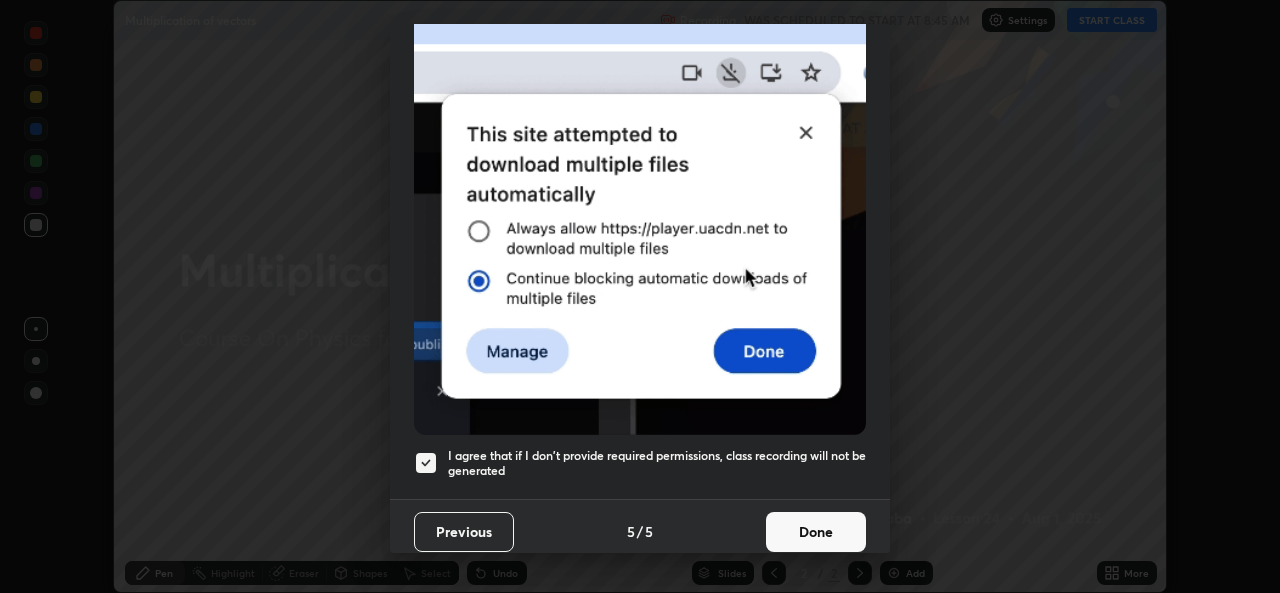 click on "Done" at bounding box center (816, 532) 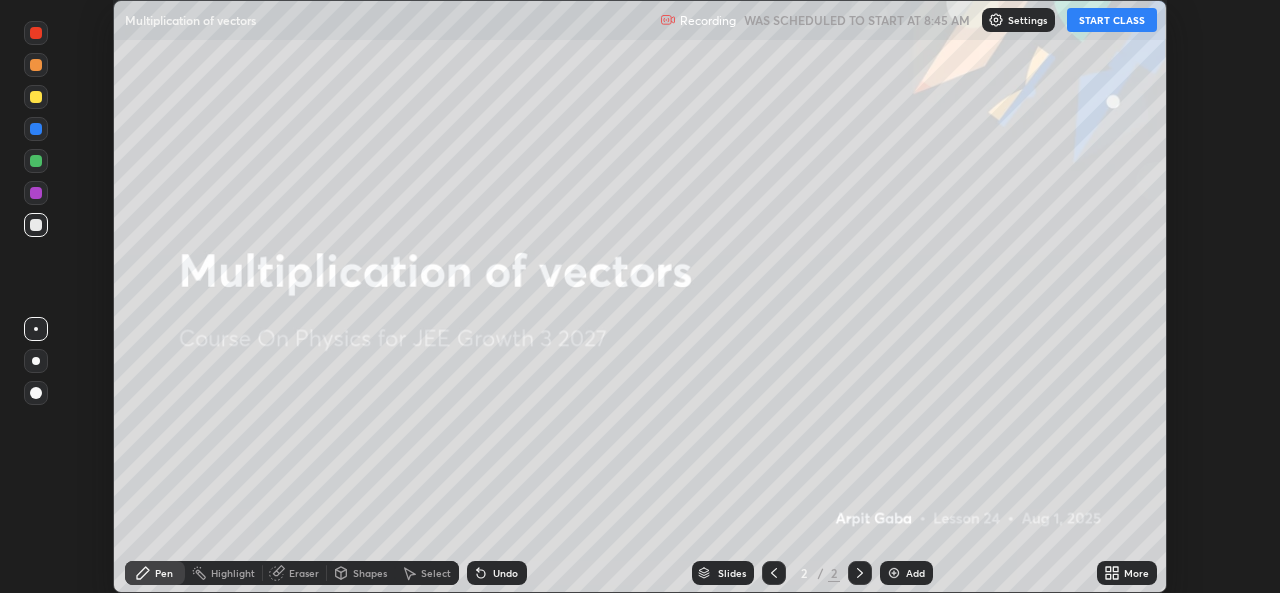 click on "START CLASS" at bounding box center [1112, 20] 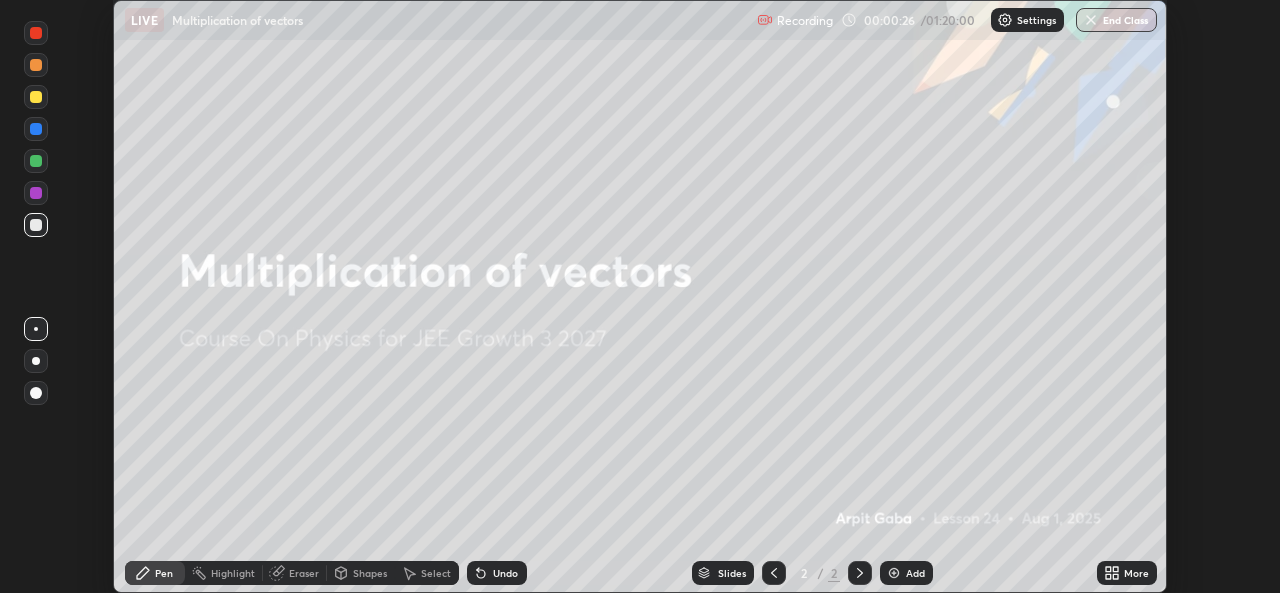 click 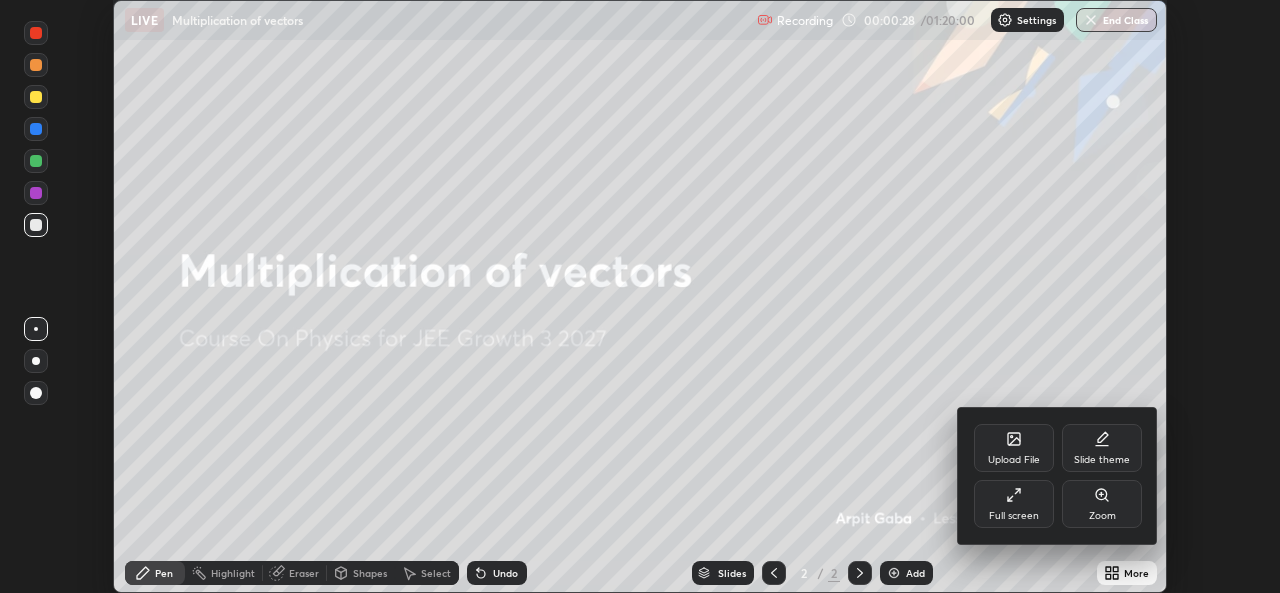 click 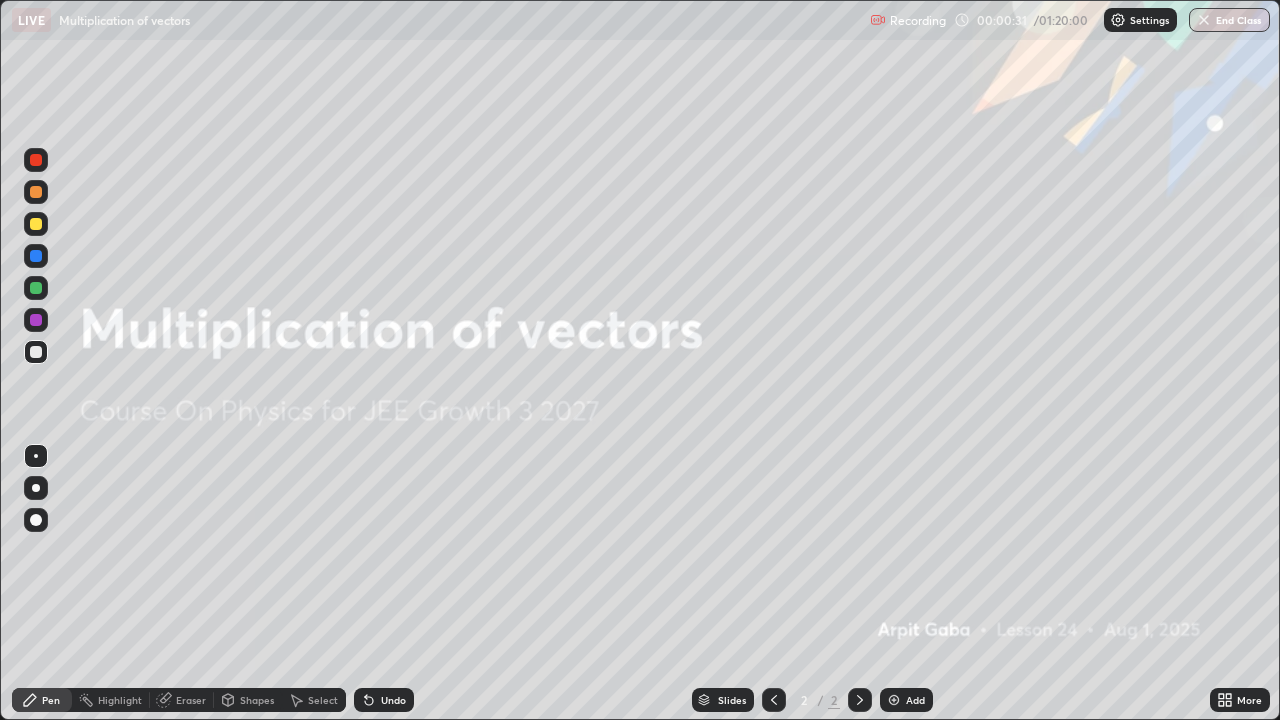 scroll, scrollTop: 99280, scrollLeft: 98720, axis: both 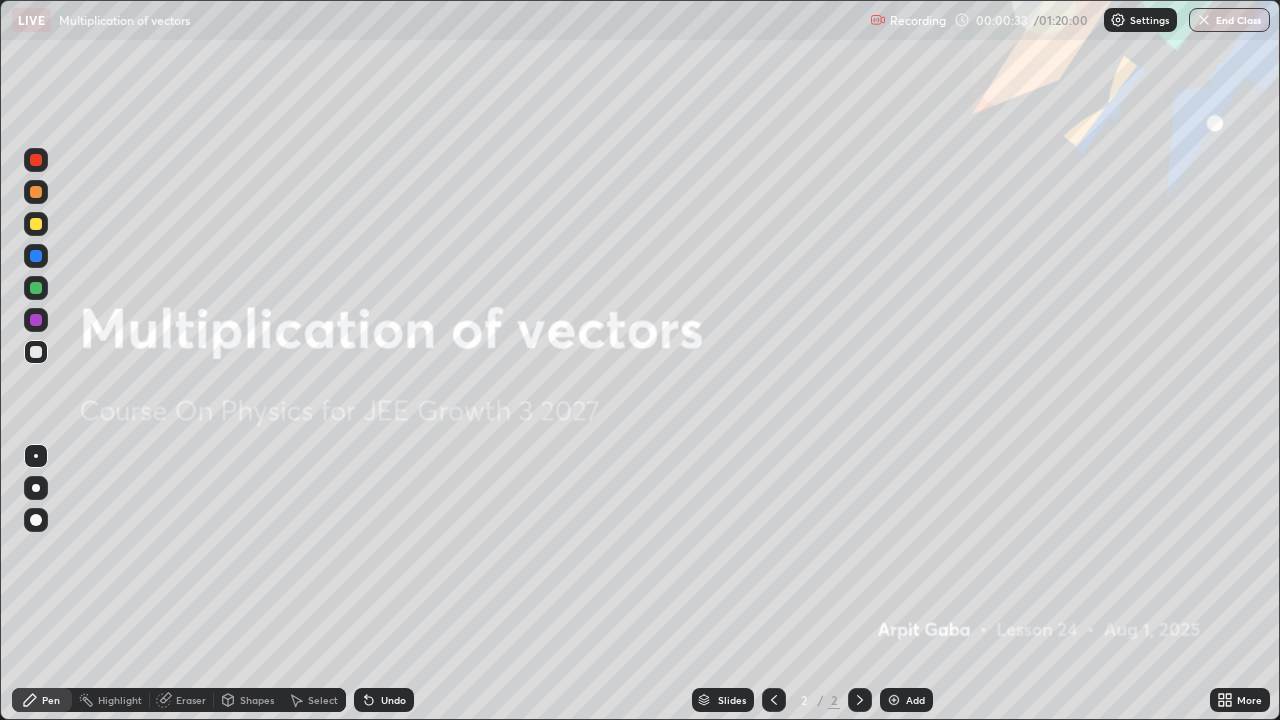 click on "Add" at bounding box center (906, 700) 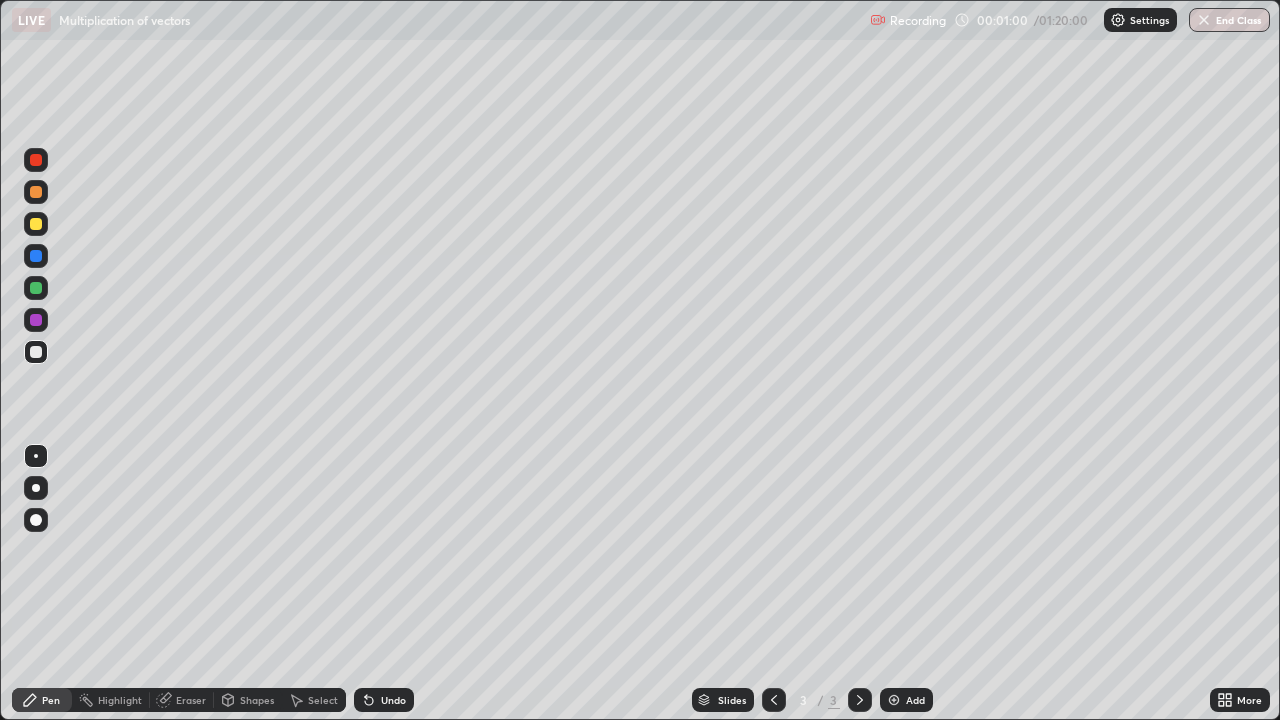 click on "Eraser" at bounding box center [191, 700] 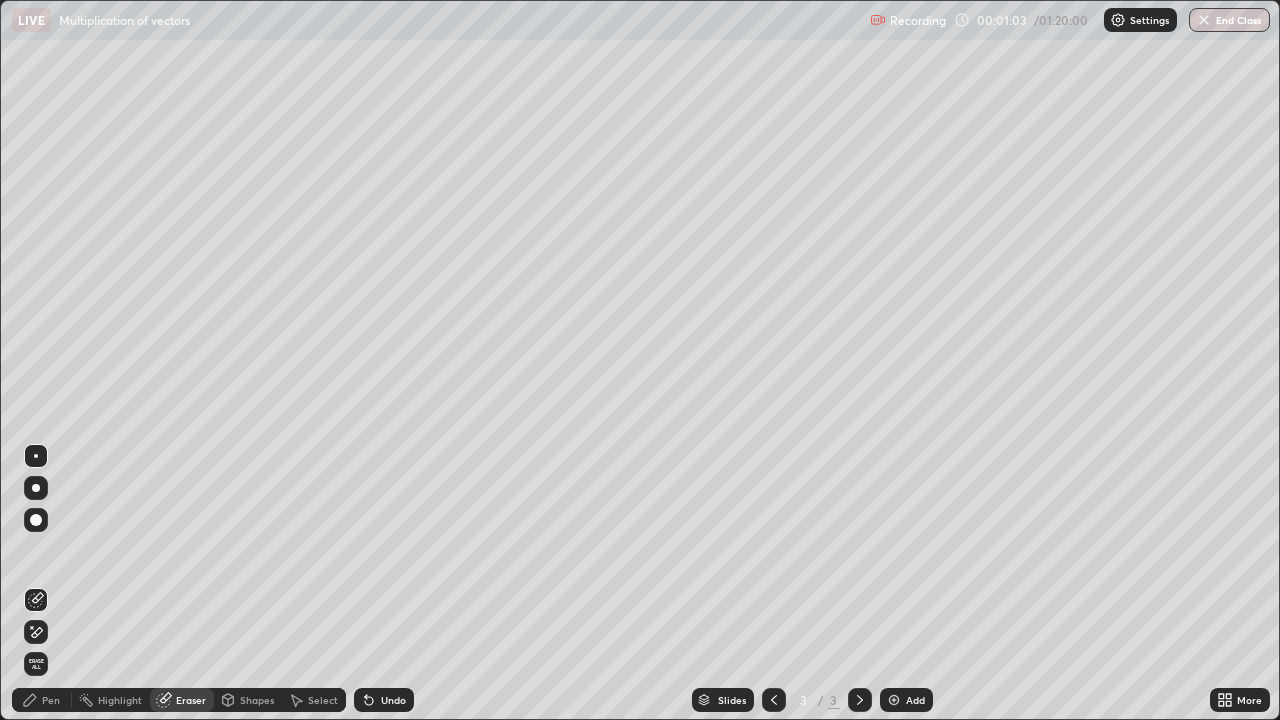 click on "Pen" at bounding box center [42, 700] 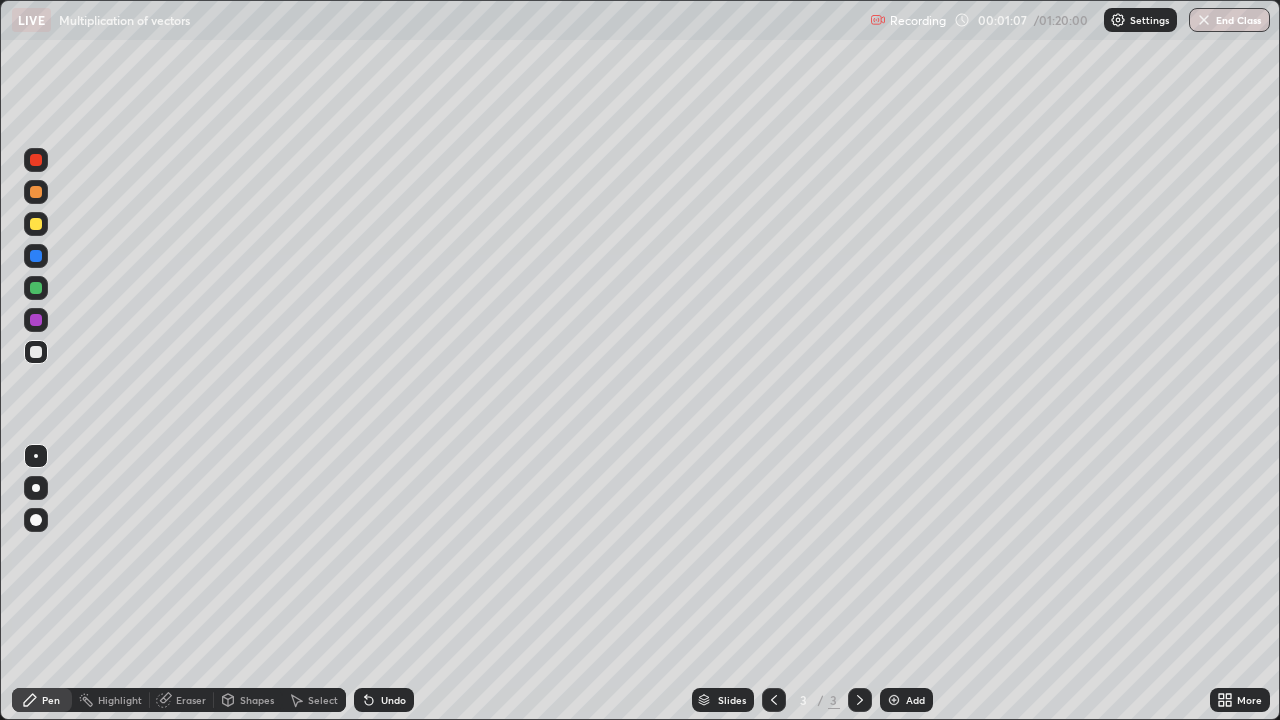 click at bounding box center (36, 224) 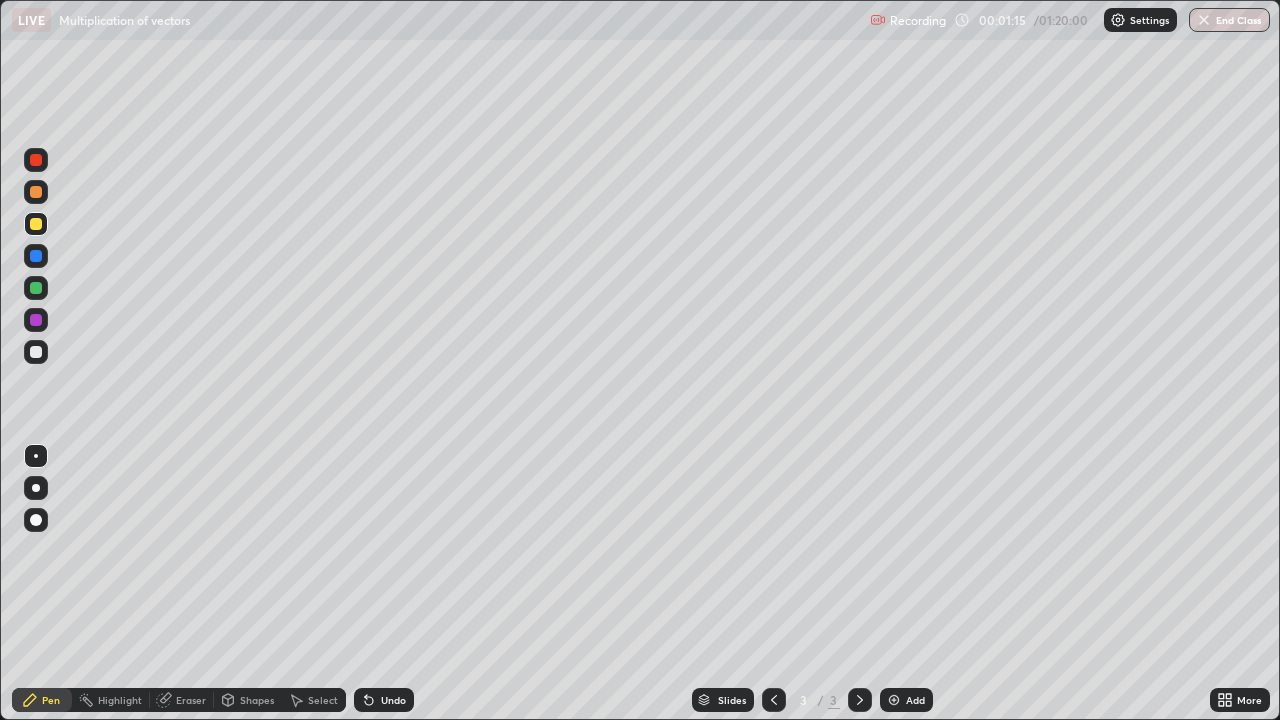 click at bounding box center (36, 352) 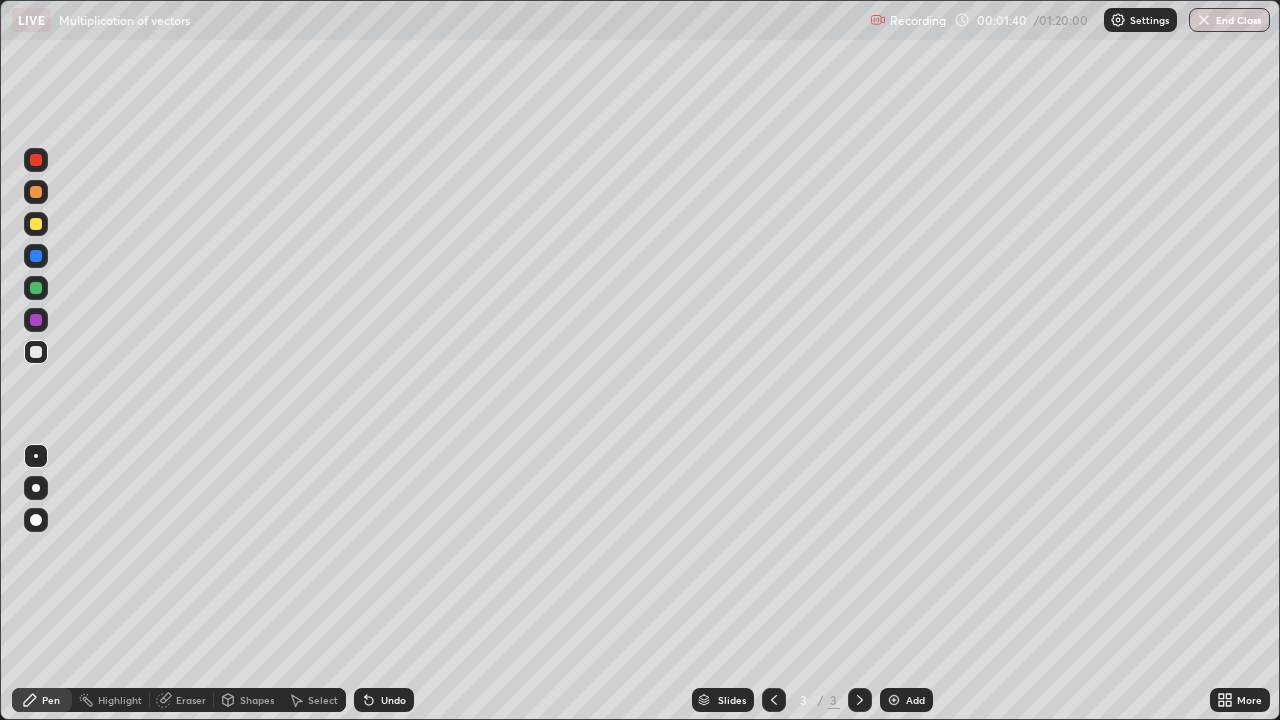 click on "Shapes" at bounding box center (248, 700) 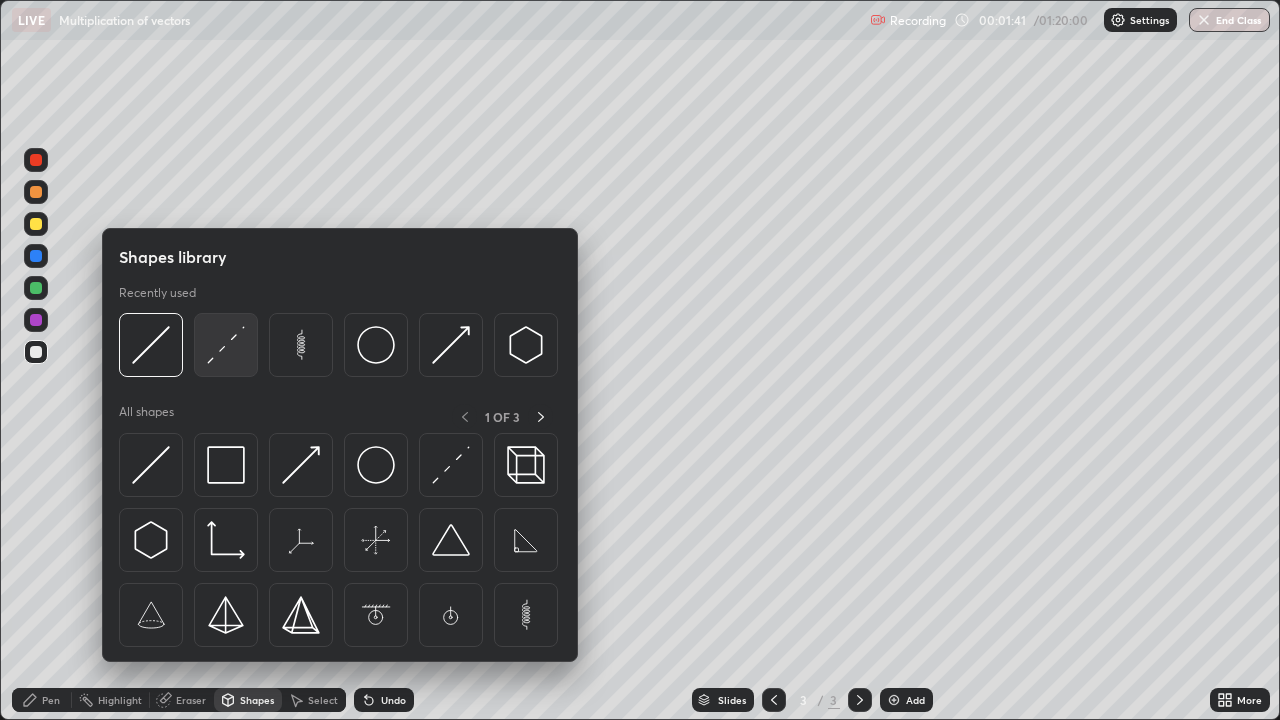 click at bounding box center (226, 345) 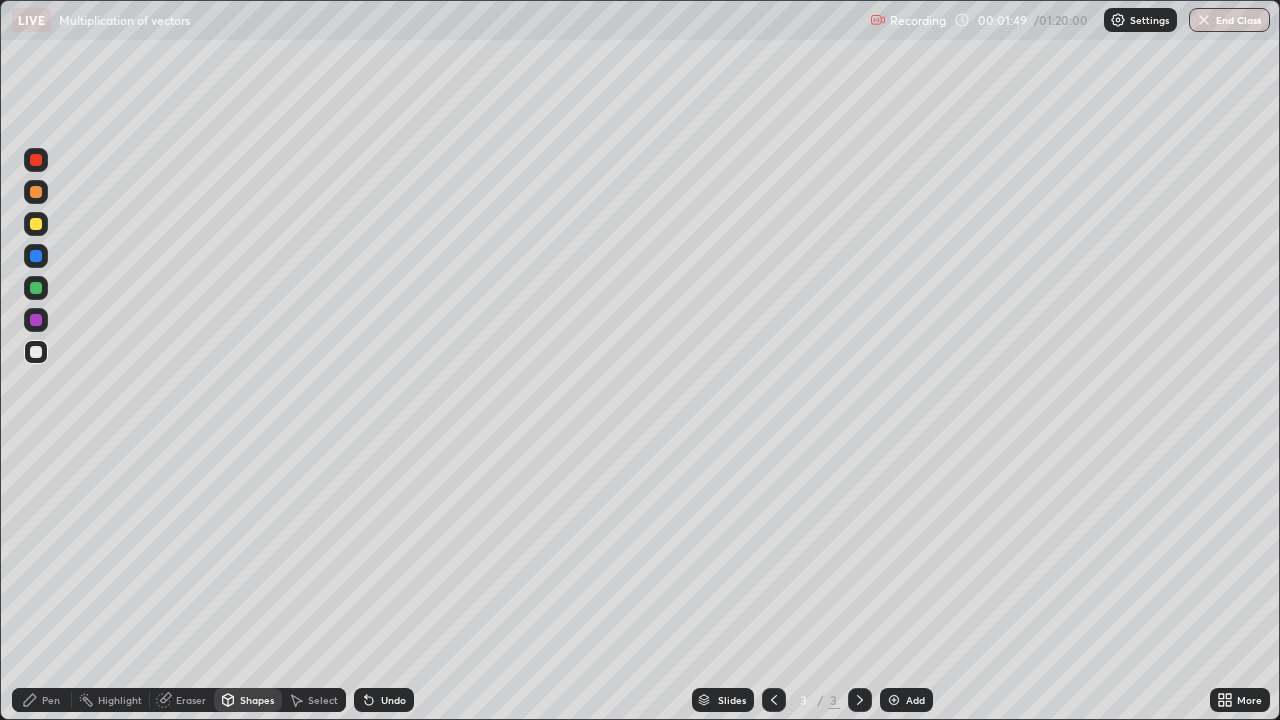 click on "Pen" at bounding box center [51, 700] 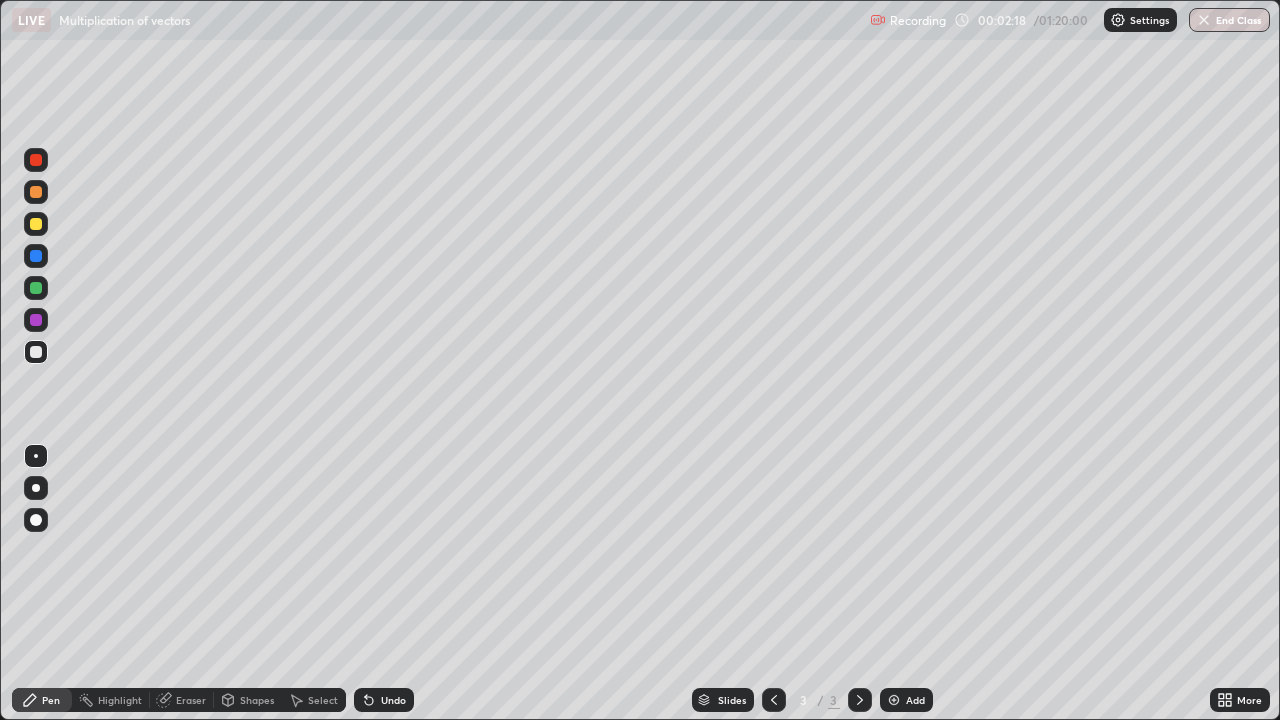 click 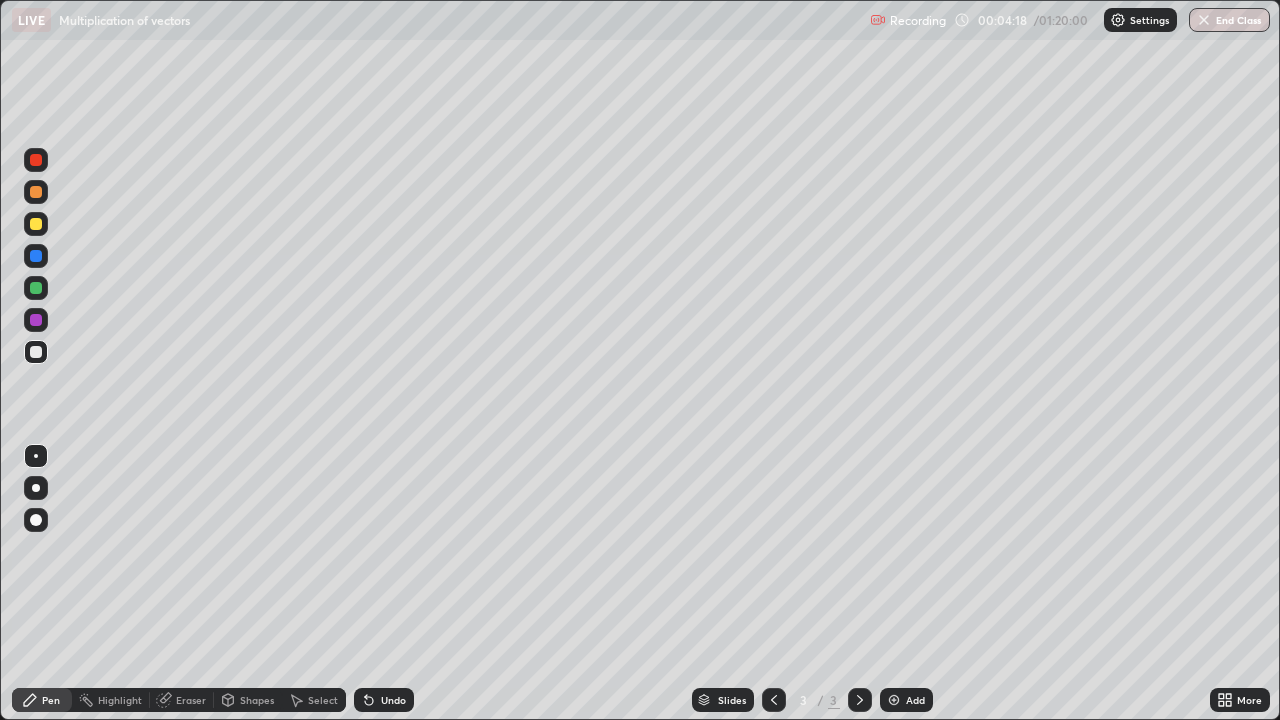 click on "Eraser" at bounding box center [182, 700] 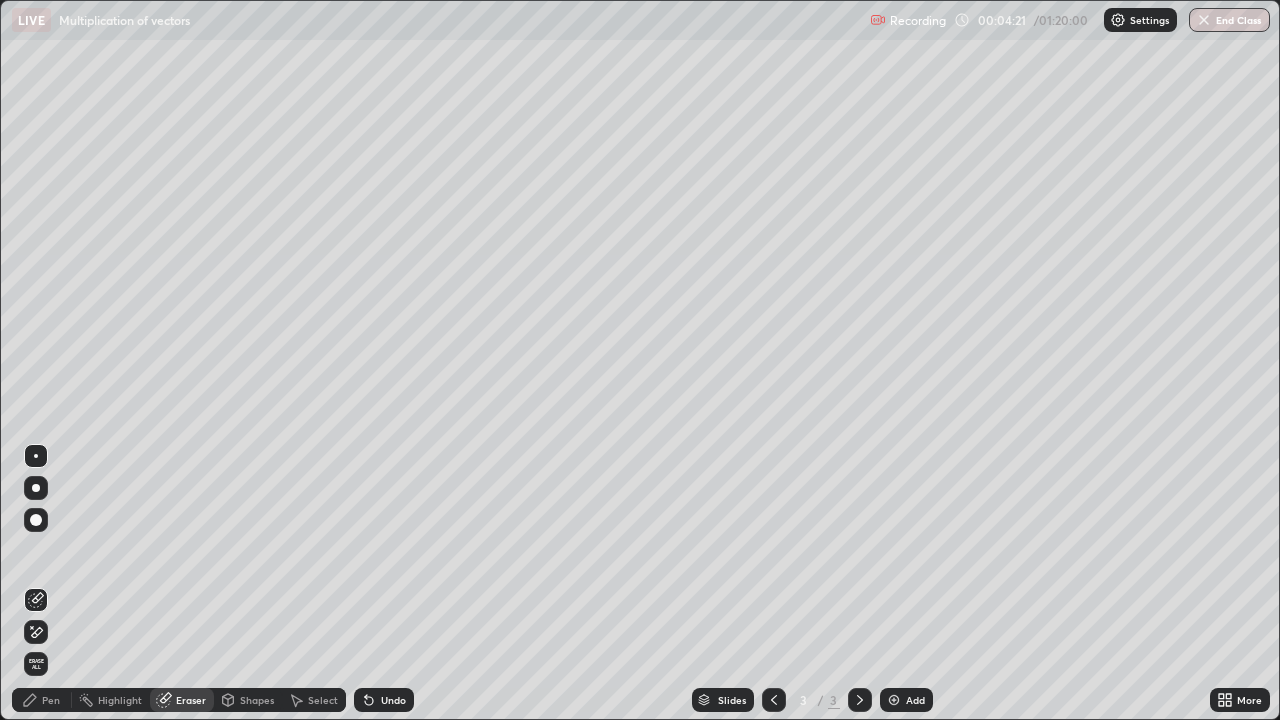 click on "Pen" at bounding box center [51, 700] 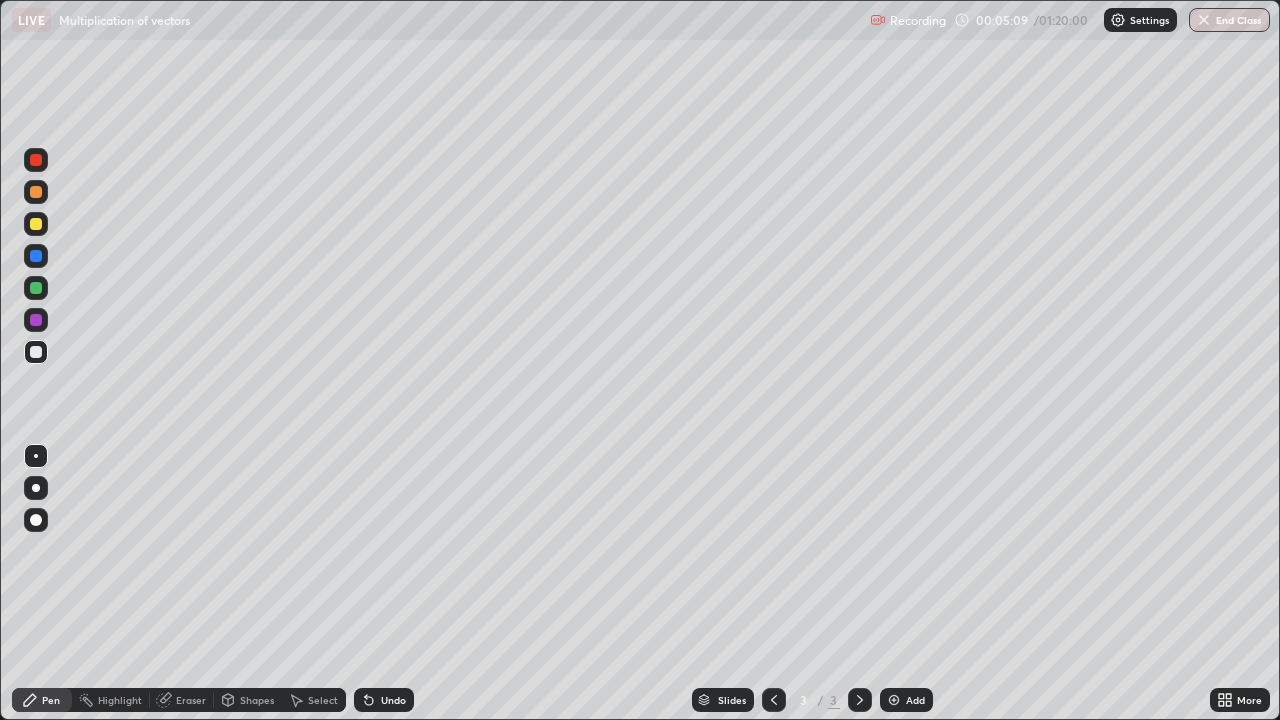 click on "Eraser" at bounding box center (191, 700) 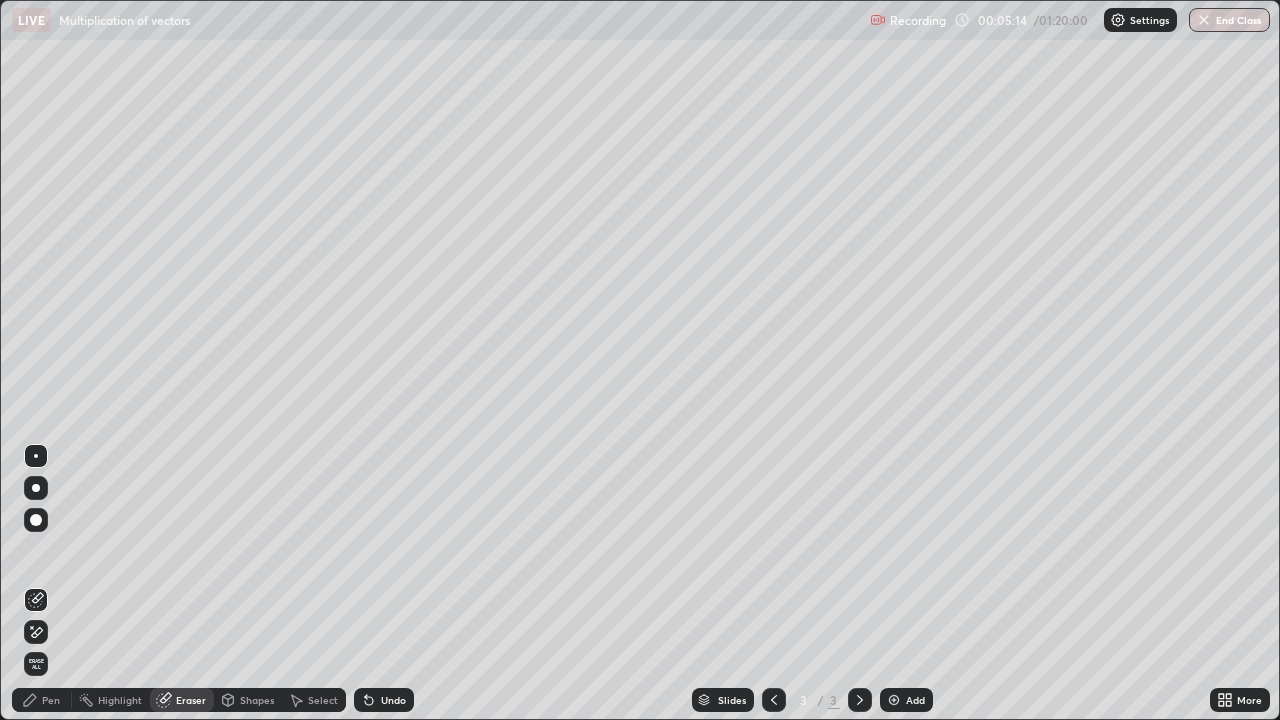click on "Pen" at bounding box center (51, 700) 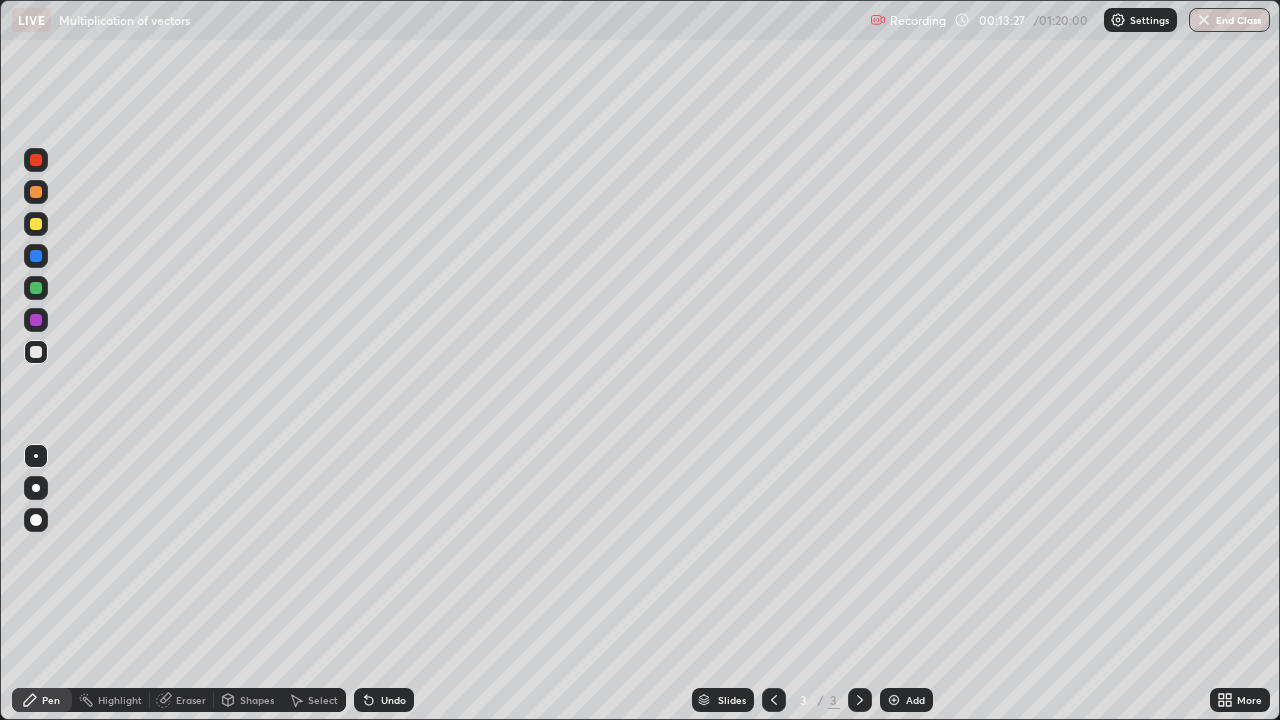 click on "Add" at bounding box center (915, 700) 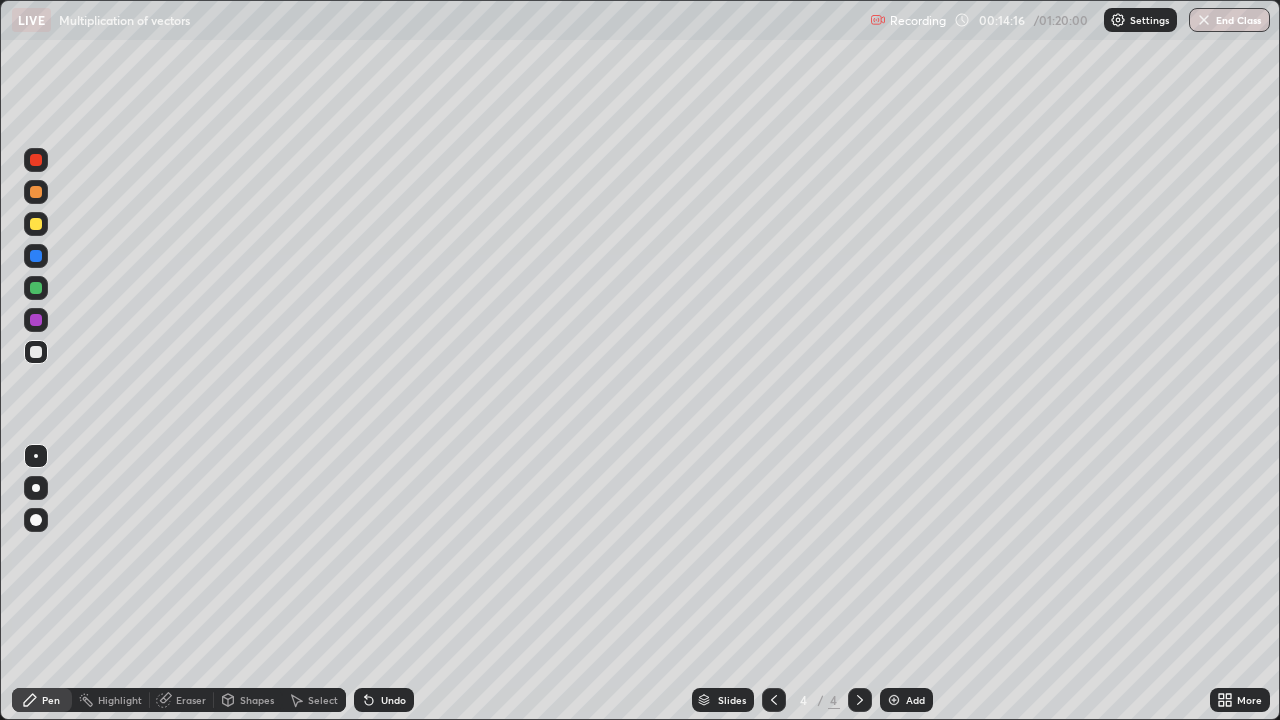click on "Shapes" at bounding box center [257, 700] 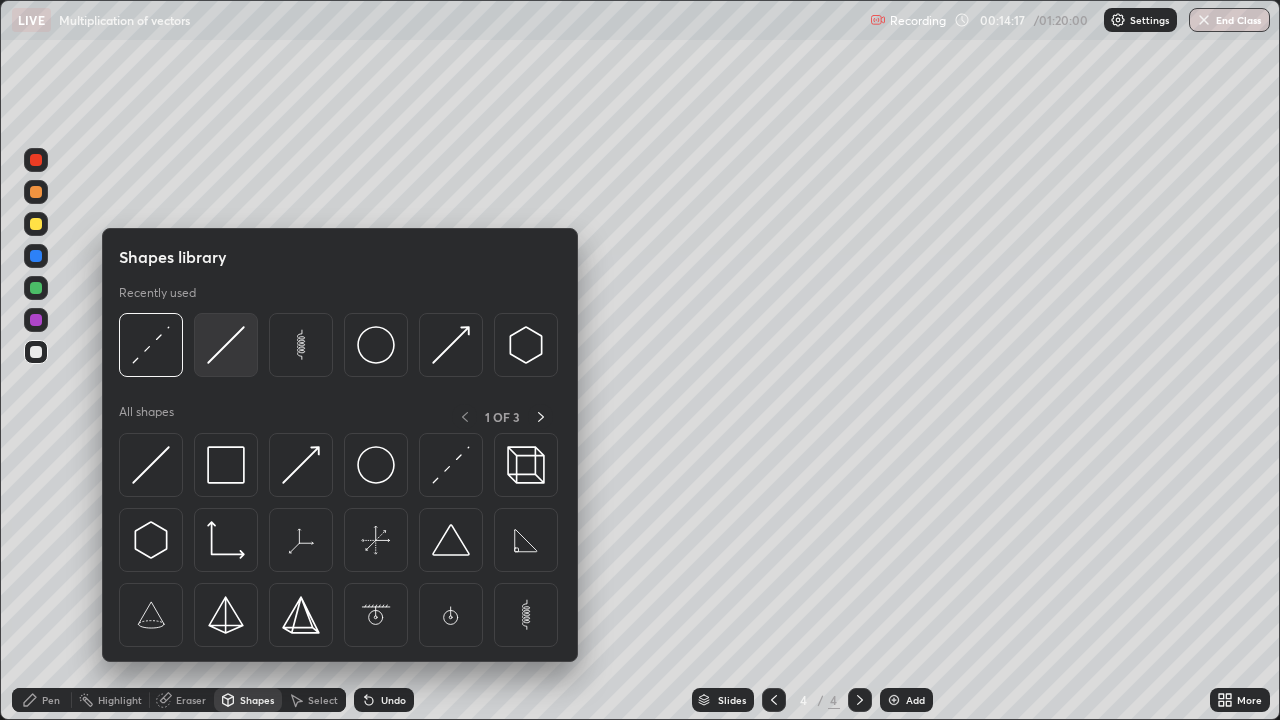 click at bounding box center (226, 345) 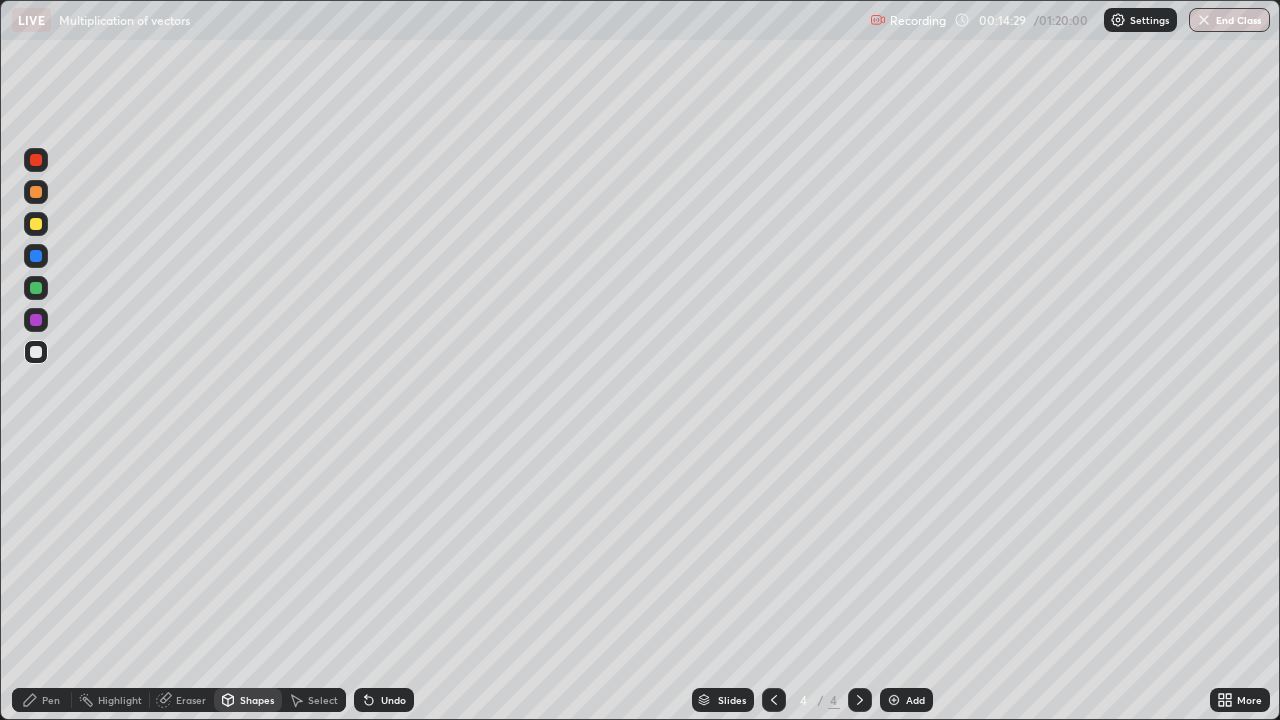 click on "Pen" at bounding box center (42, 700) 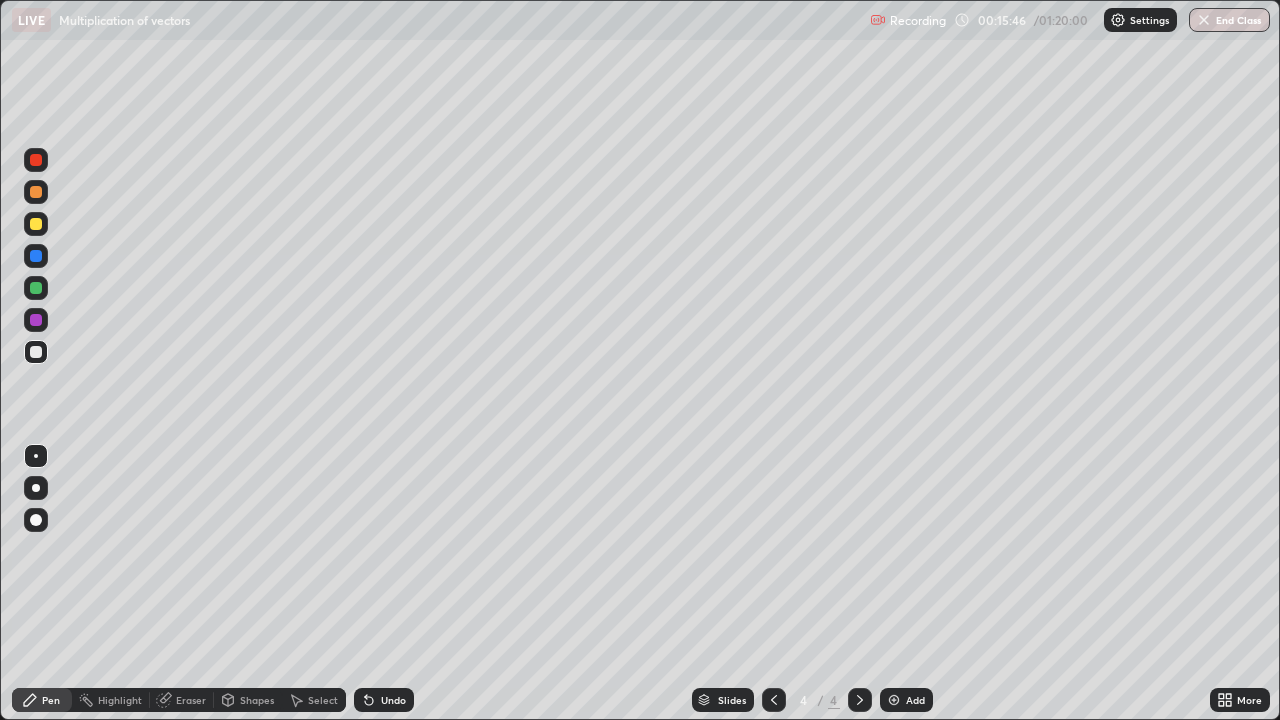 click on "Shapes" at bounding box center [257, 700] 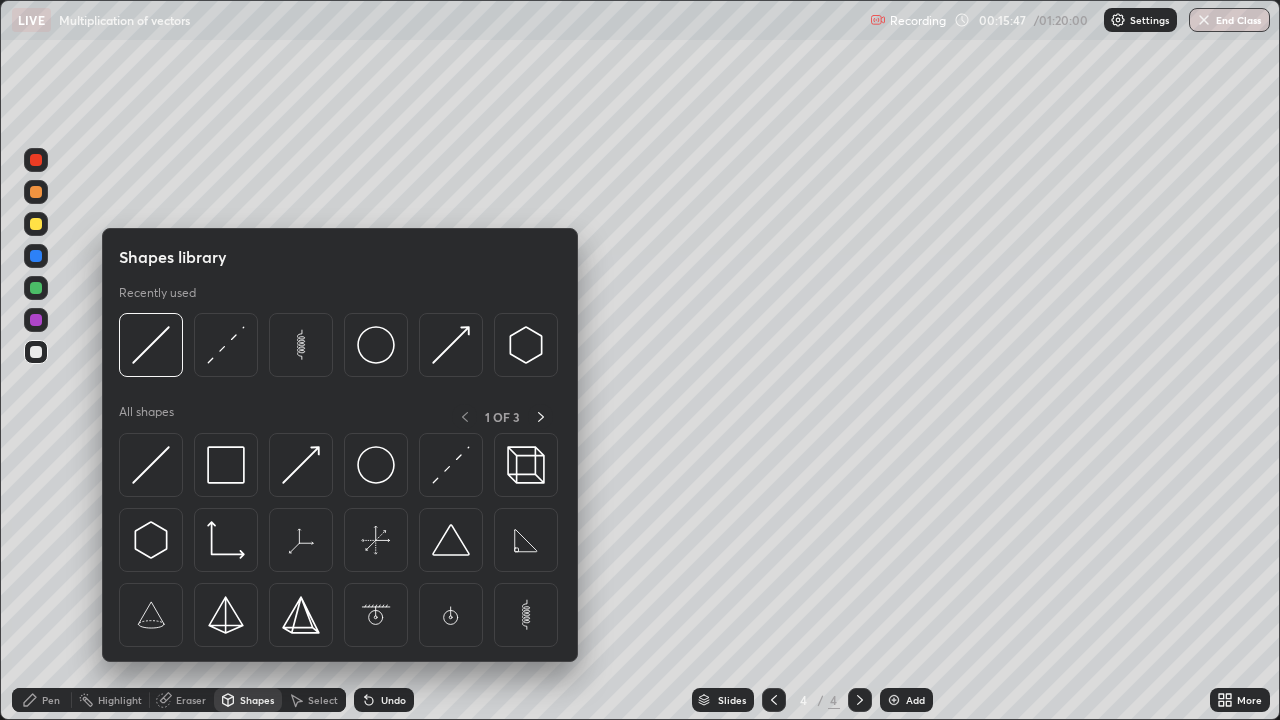 click at bounding box center [151, 465] 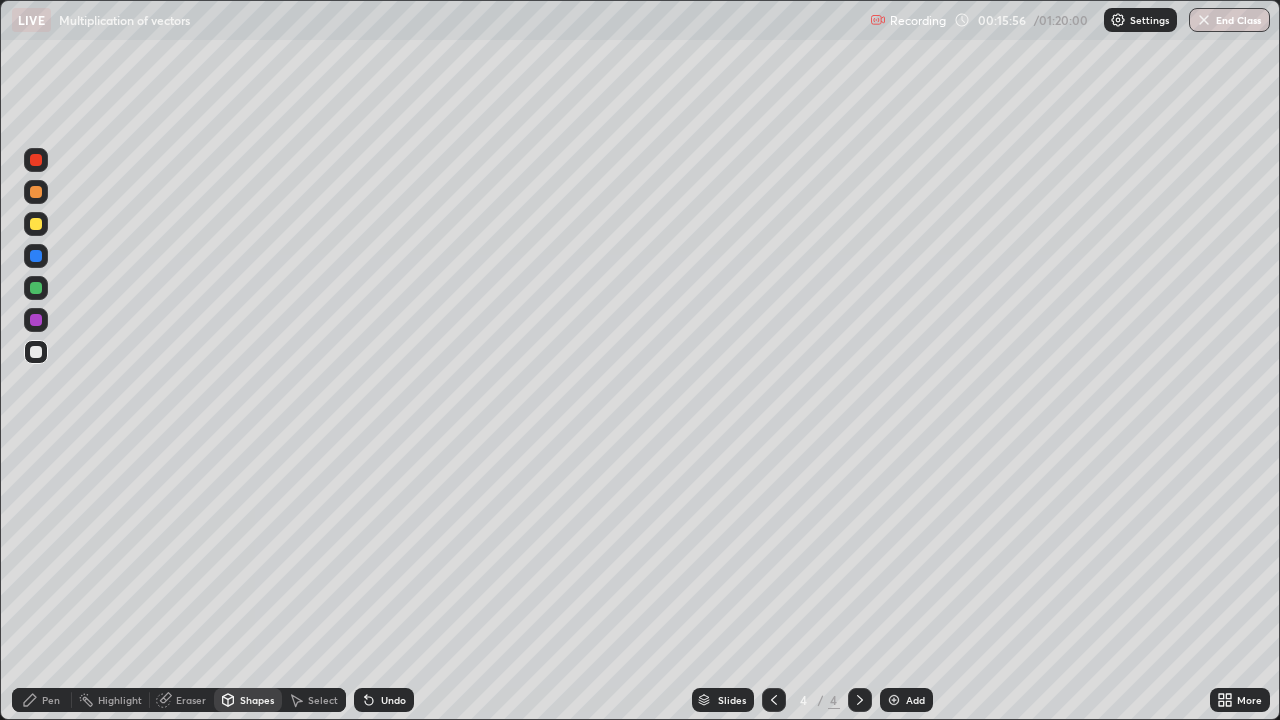 click 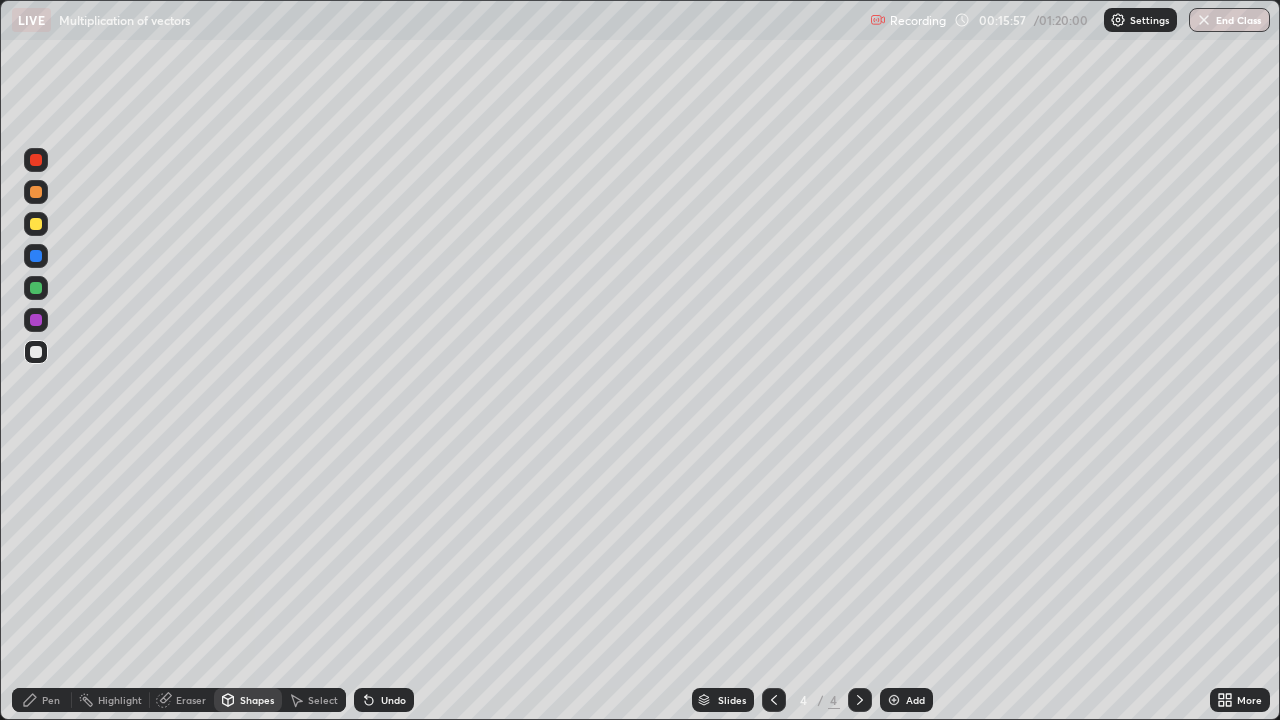 click on "Undo" at bounding box center [384, 700] 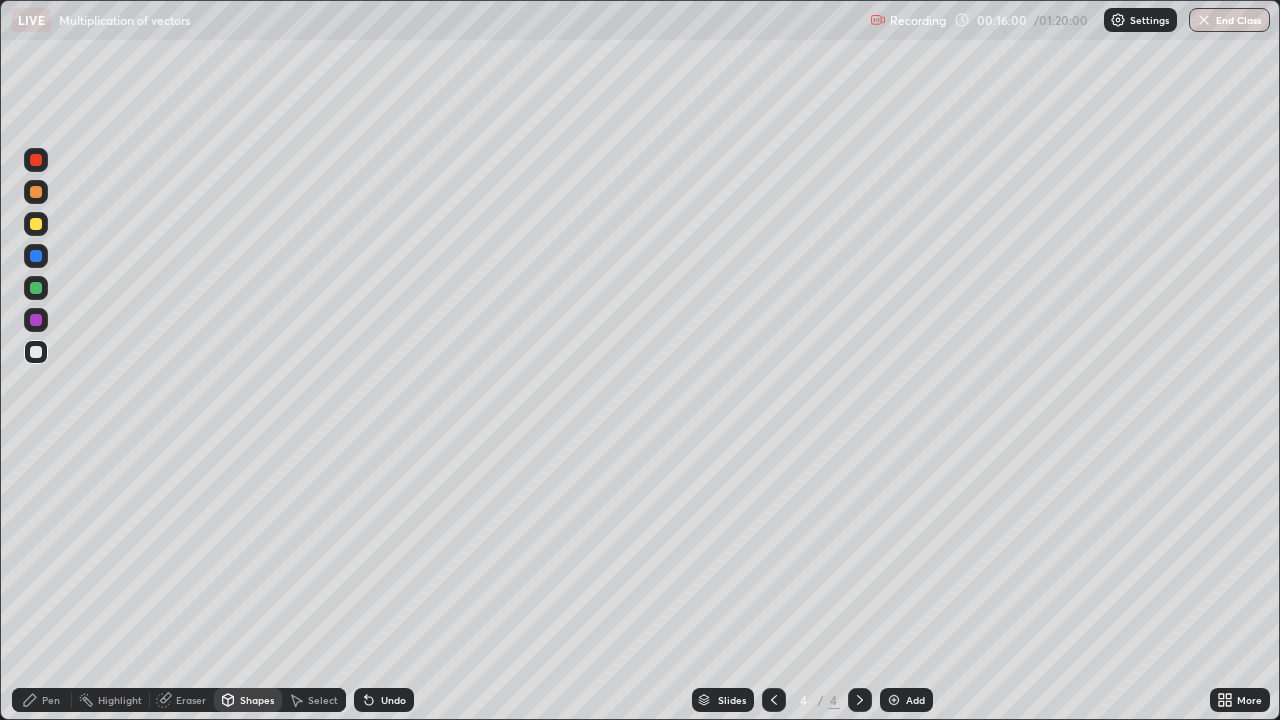 click on "Pen" at bounding box center [42, 700] 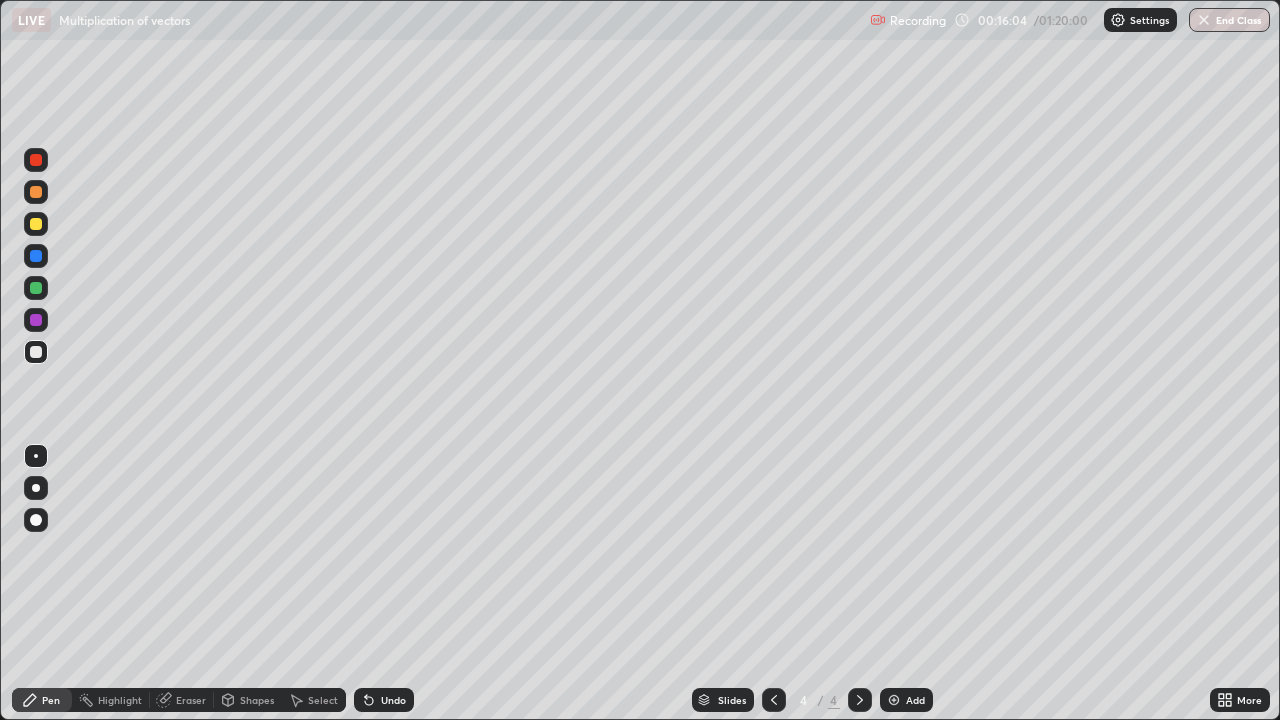 click at bounding box center (36, 224) 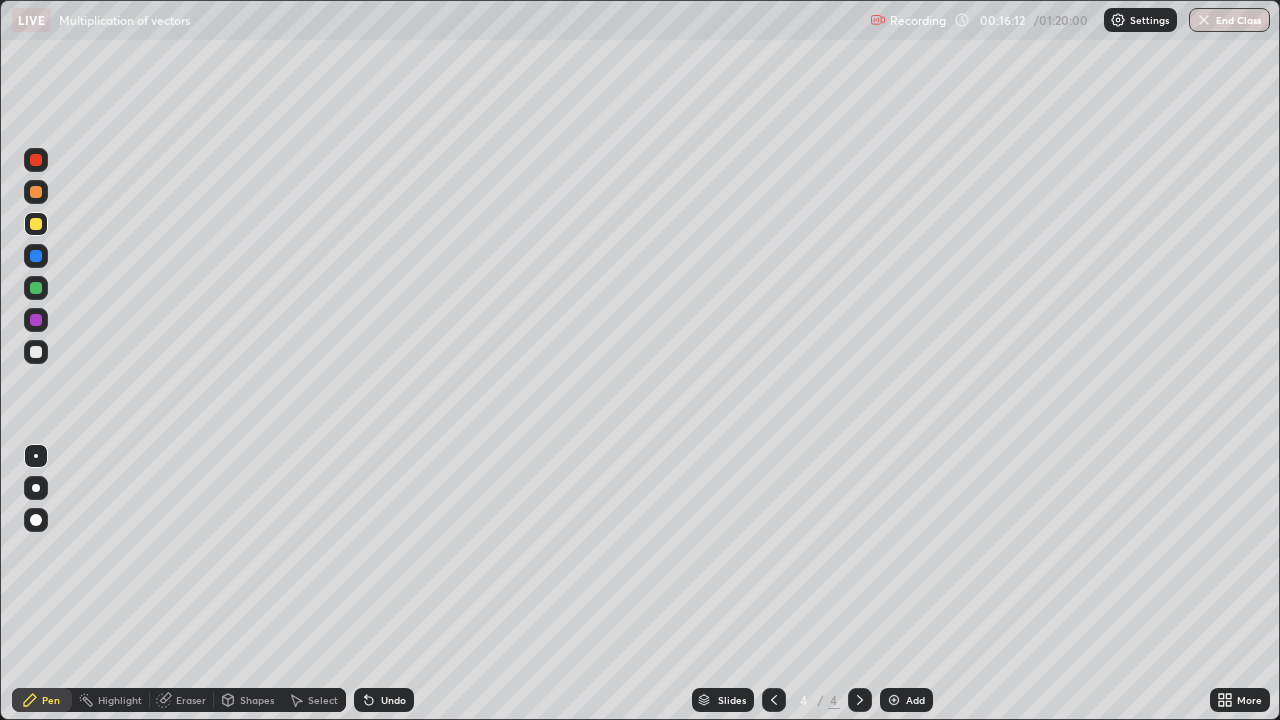 click on "Pen" at bounding box center (42, 700) 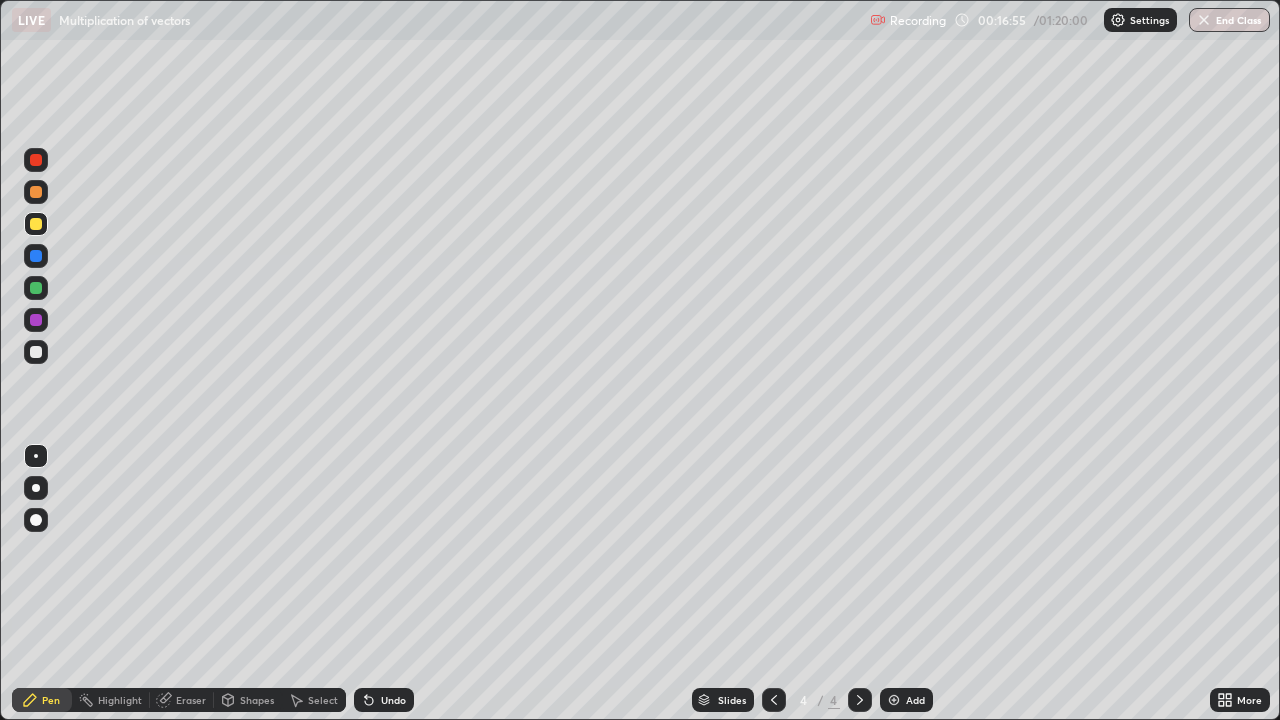 click on "Eraser" at bounding box center [191, 700] 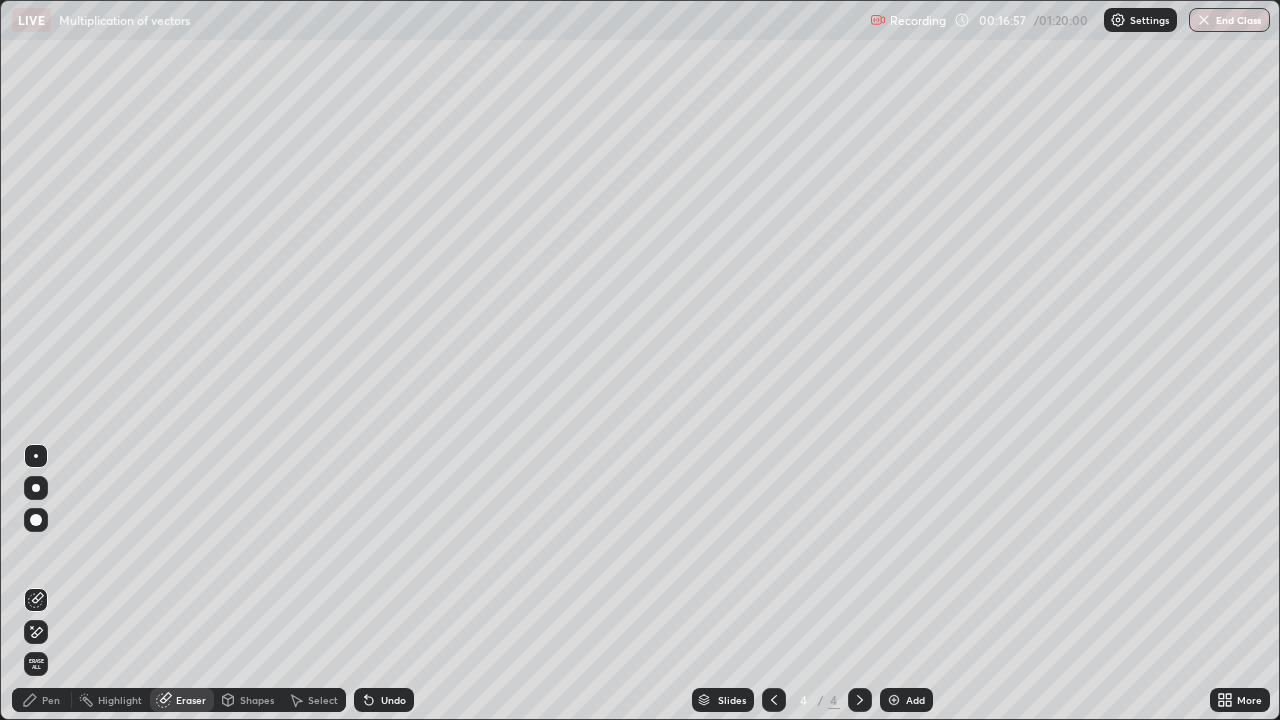 click on "Shapes" at bounding box center (257, 700) 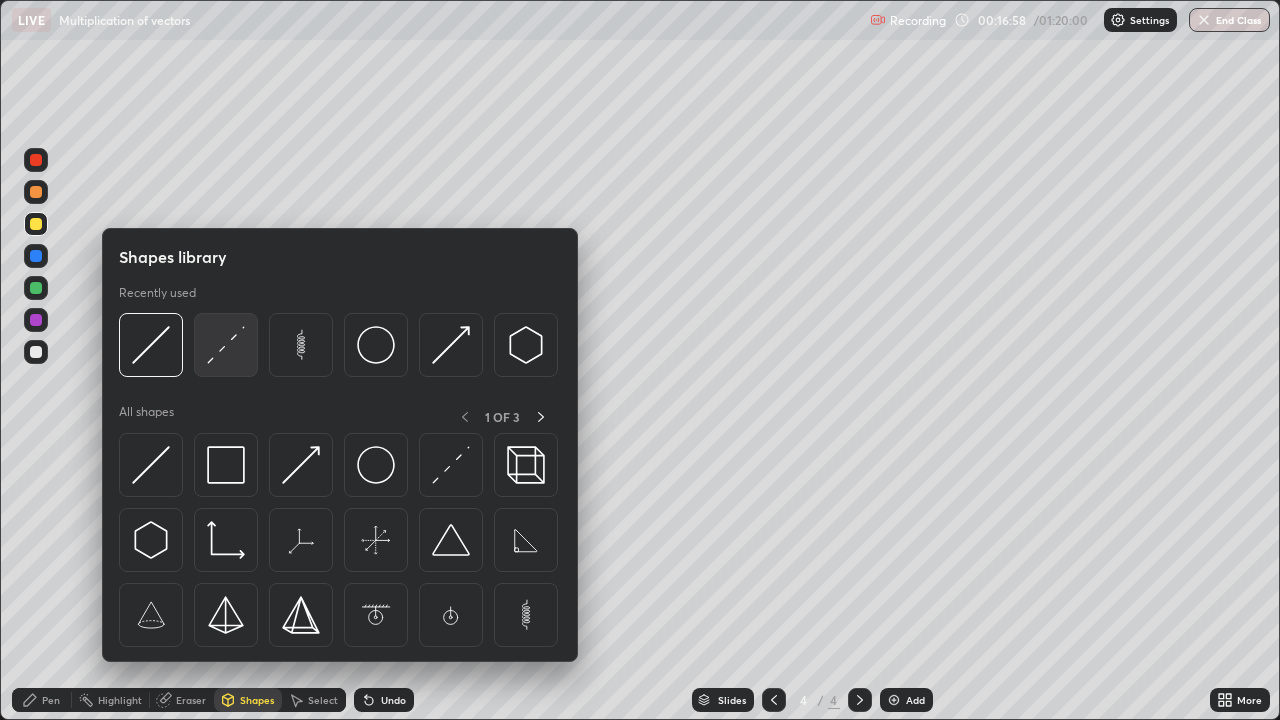 click at bounding box center (226, 345) 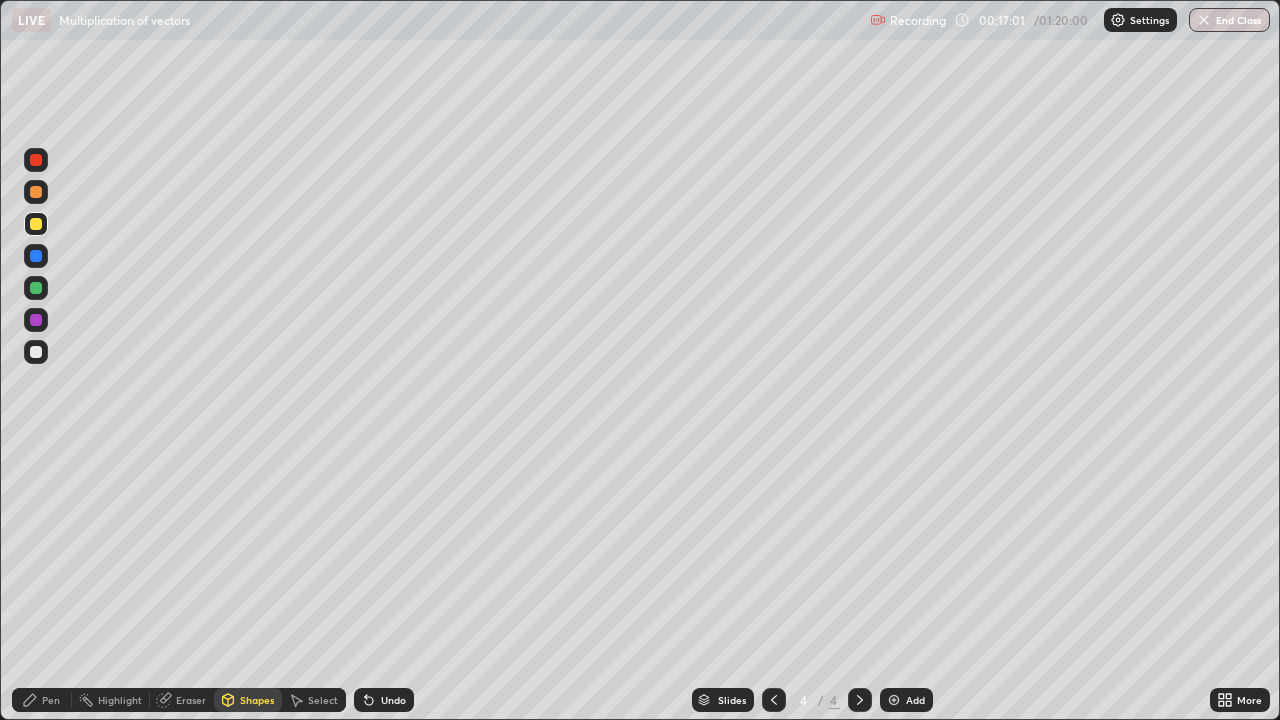 click 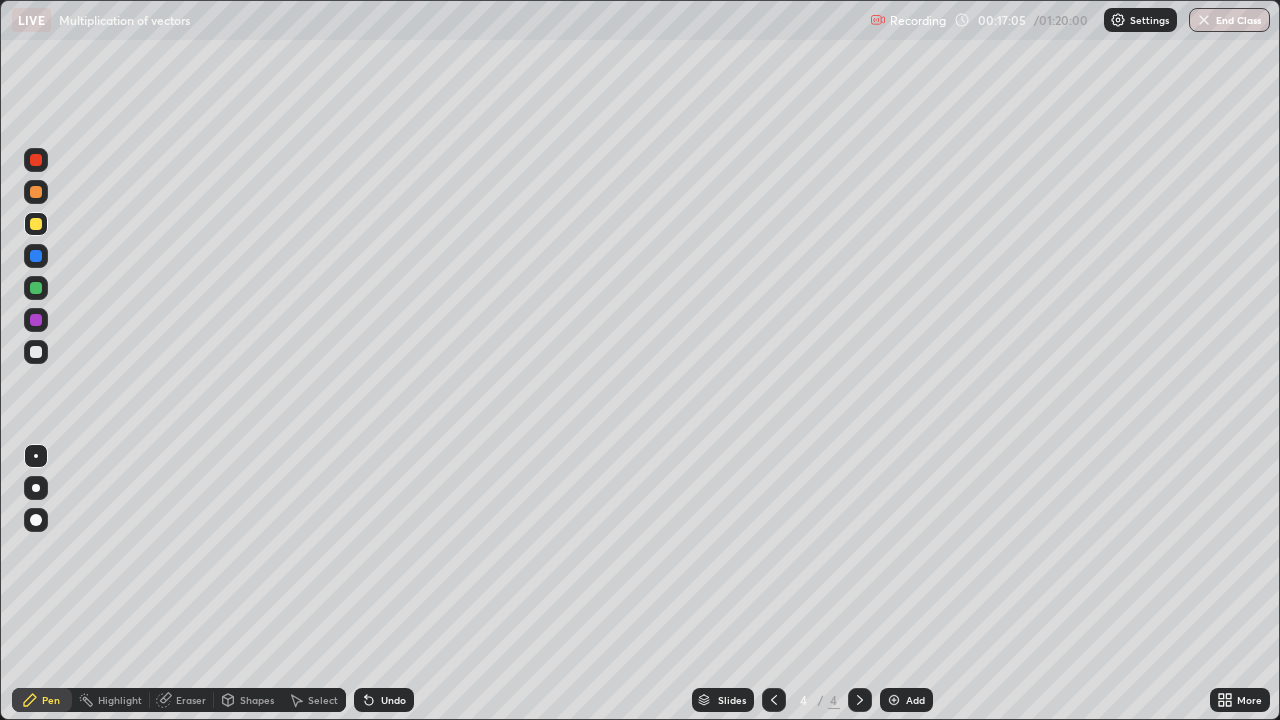 click at bounding box center [36, 352] 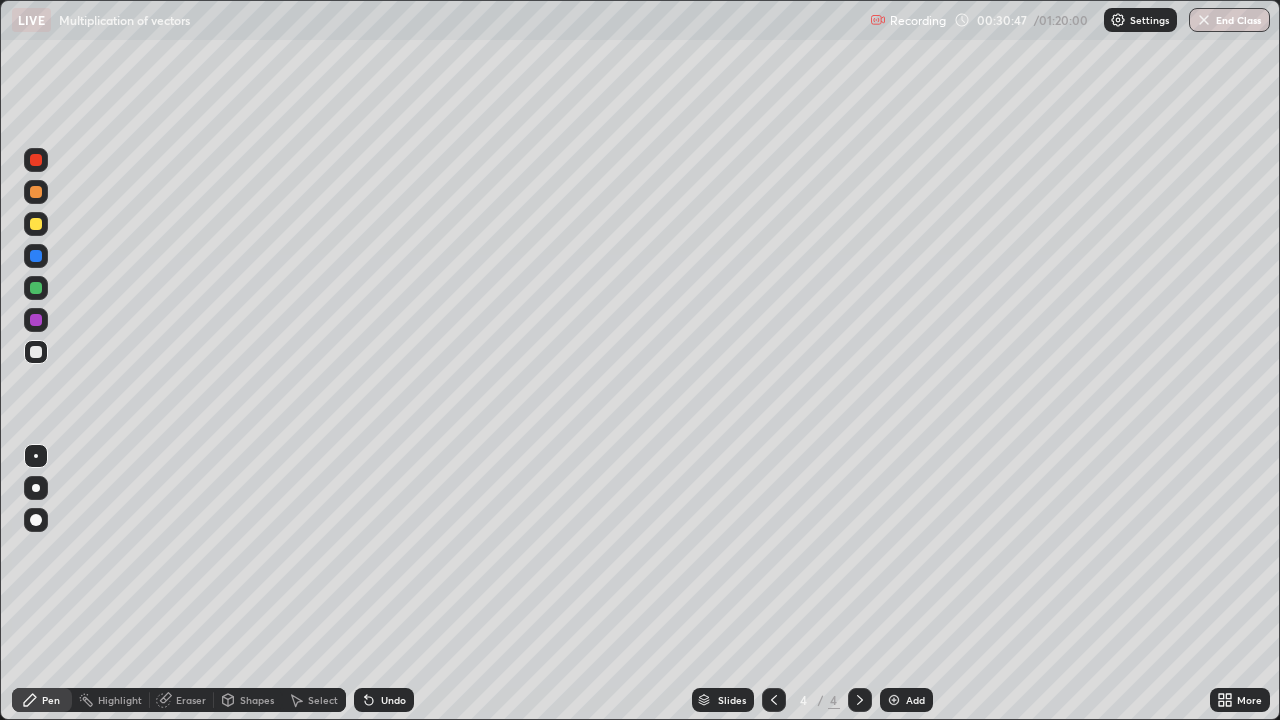 click on "Add" at bounding box center (906, 700) 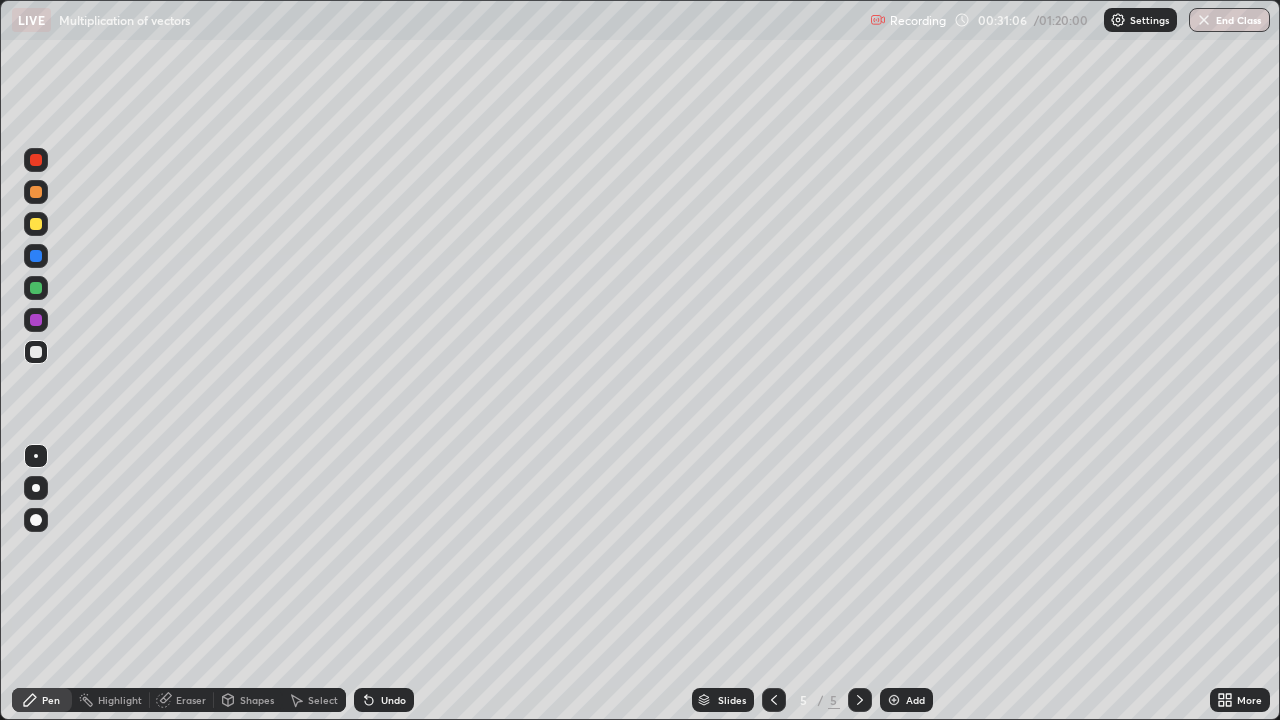 click on "Undo" at bounding box center (393, 700) 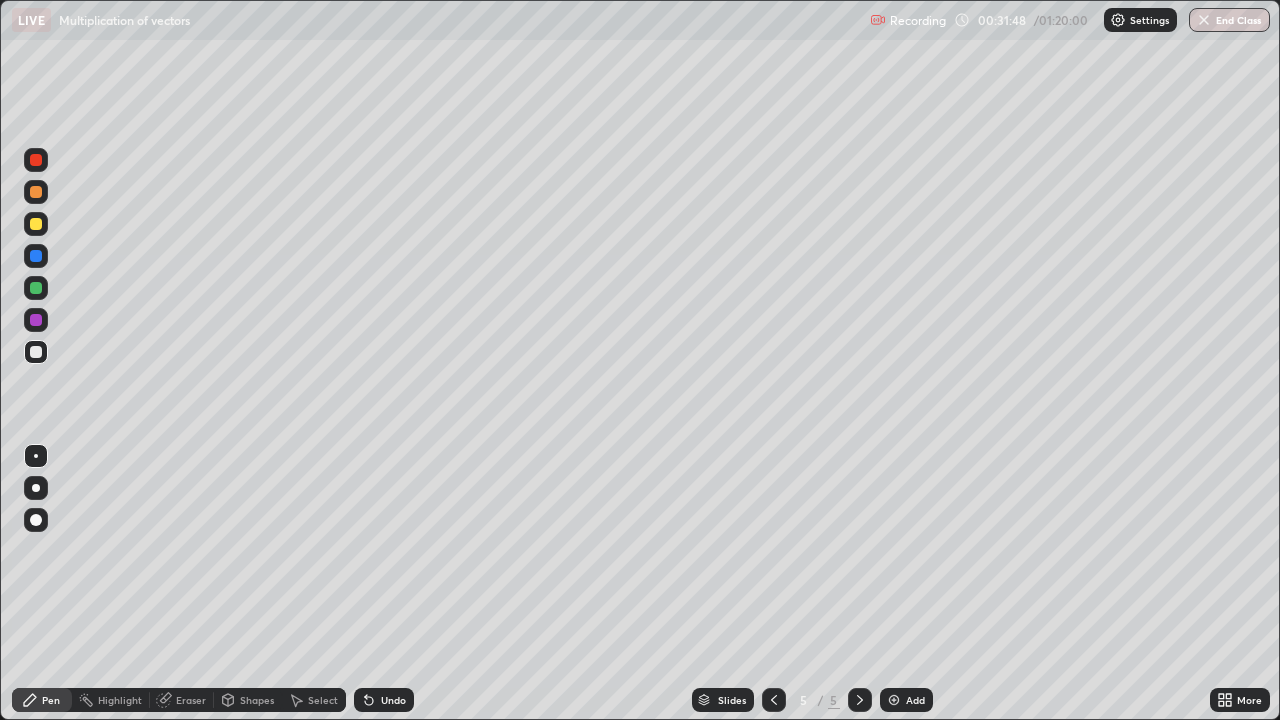 click on "Shapes" at bounding box center [257, 700] 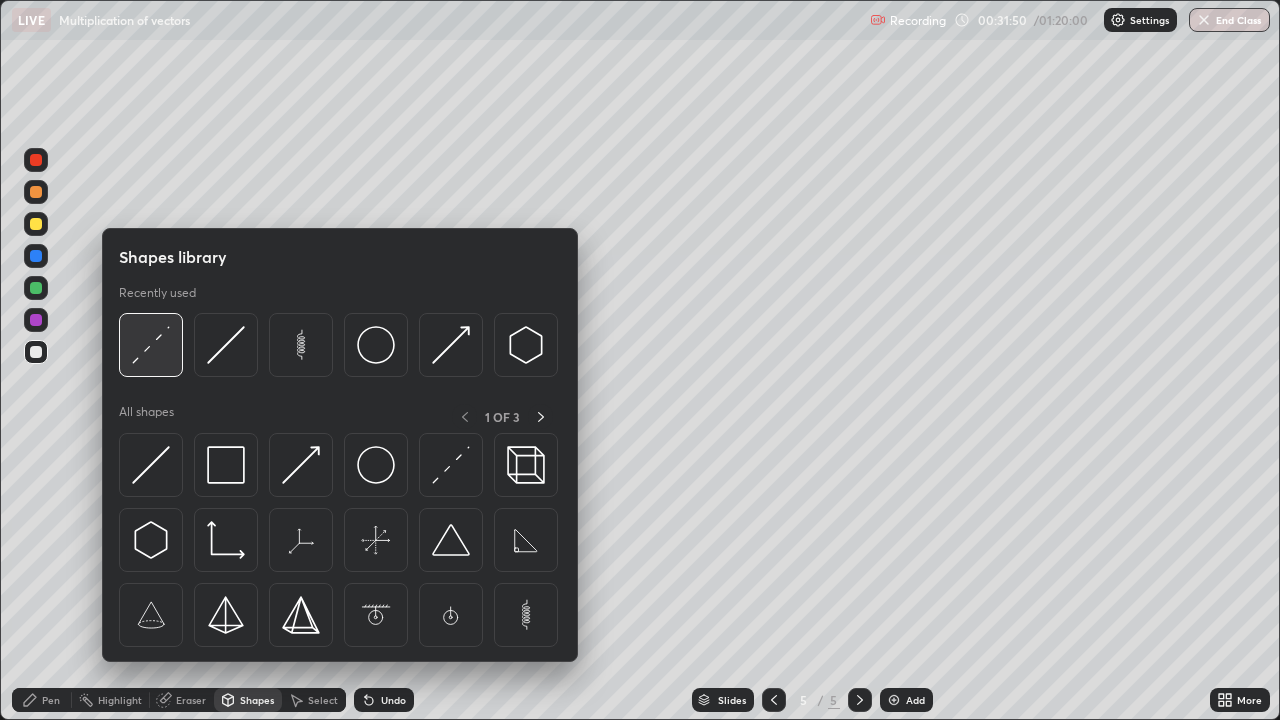 click at bounding box center (151, 345) 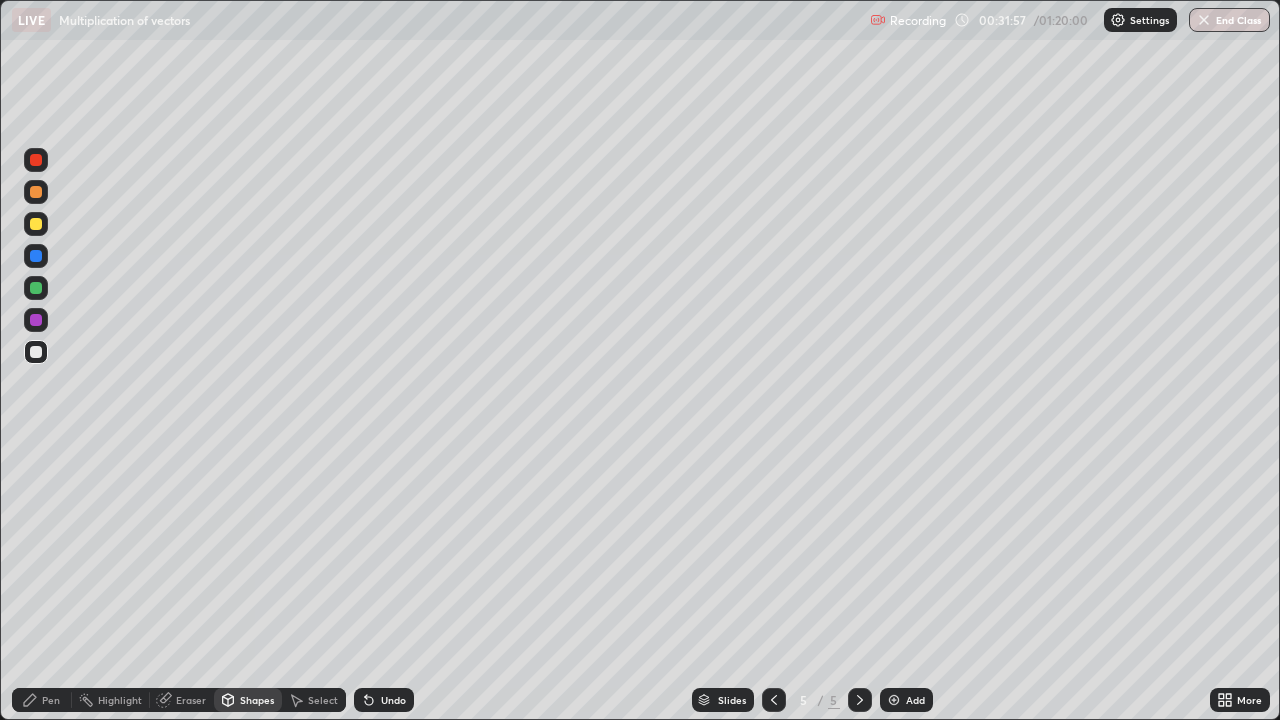 click on "Pen" at bounding box center [51, 700] 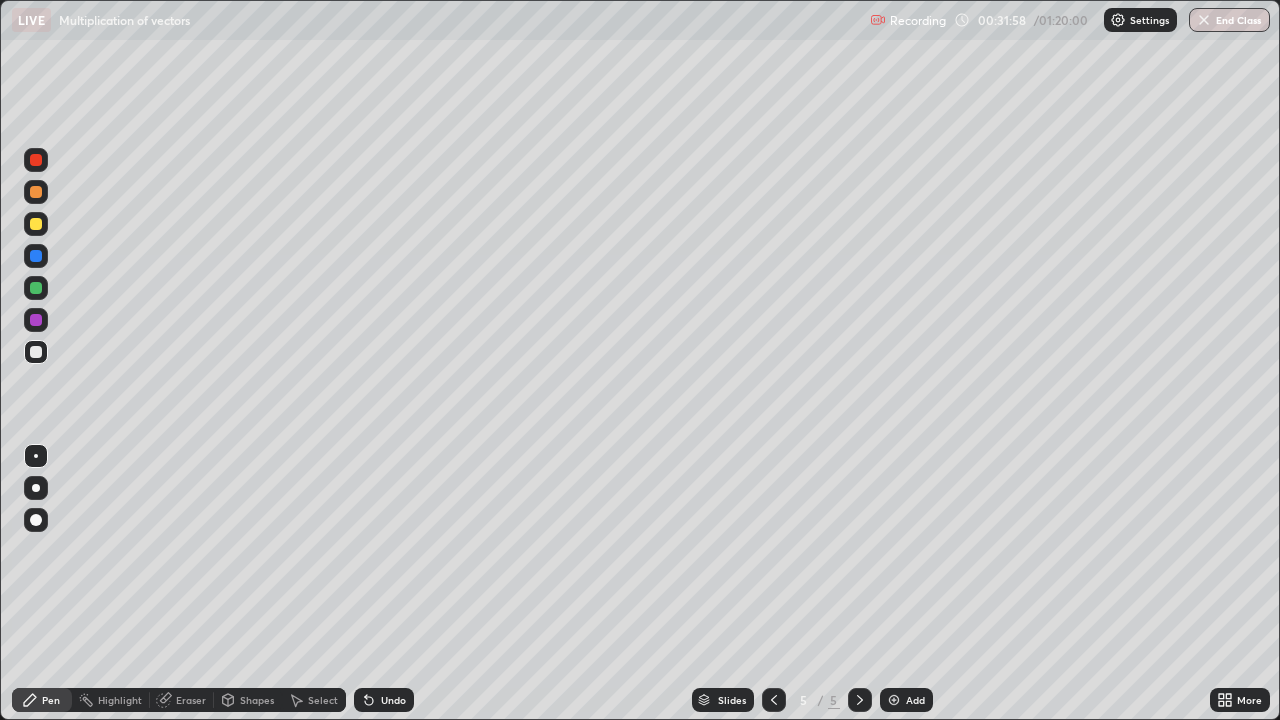 click on "Shapes" at bounding box center [257, 700] 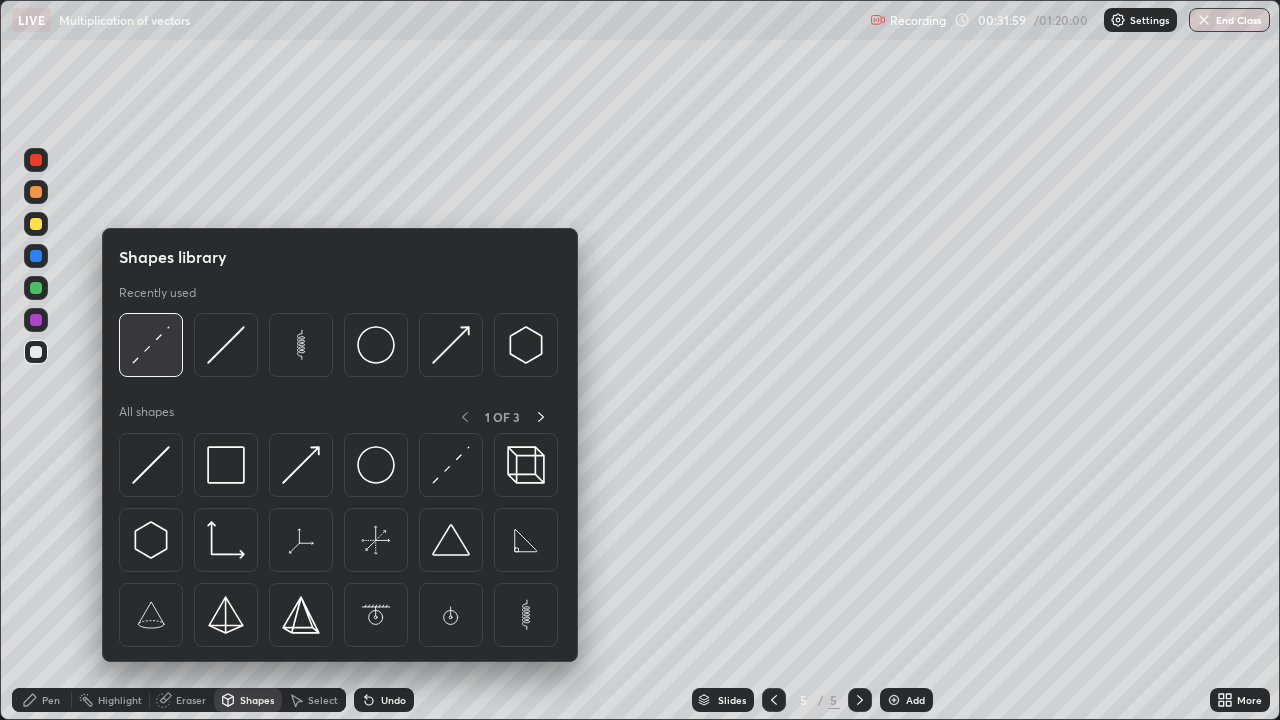 click at bounding box center [151, 345] 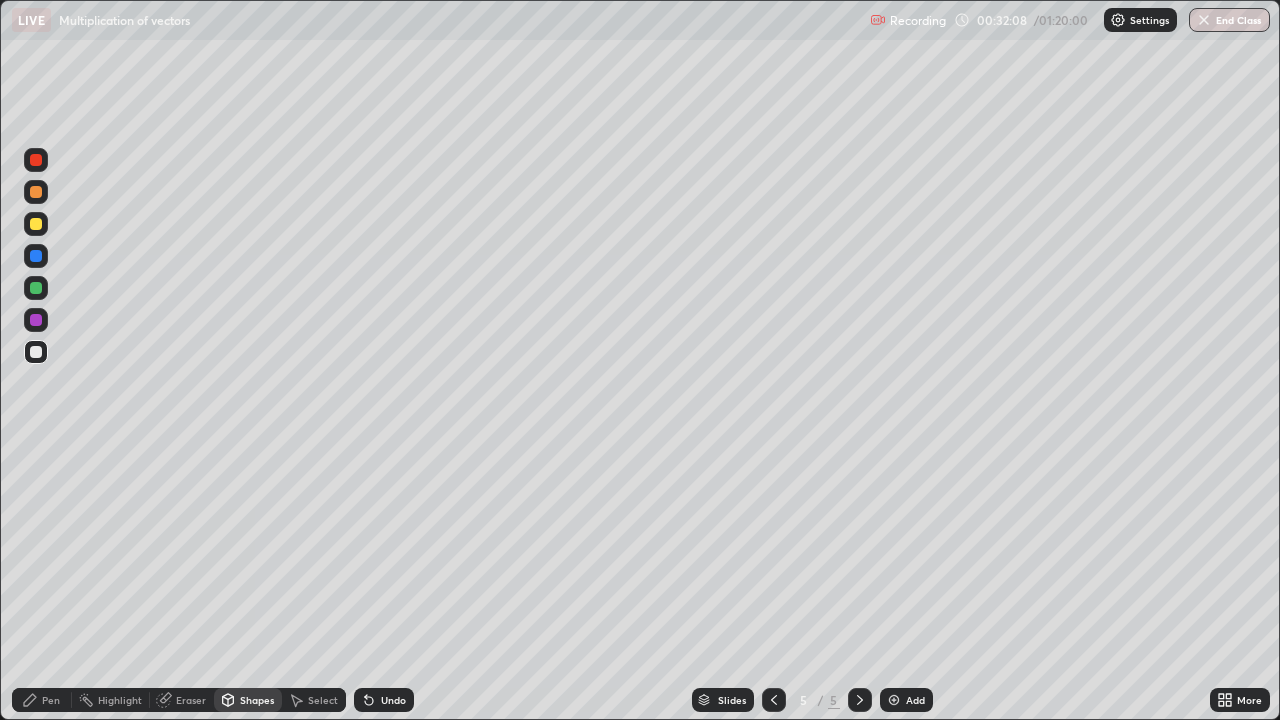 click on "Pen" at bounding box center (51, 700) 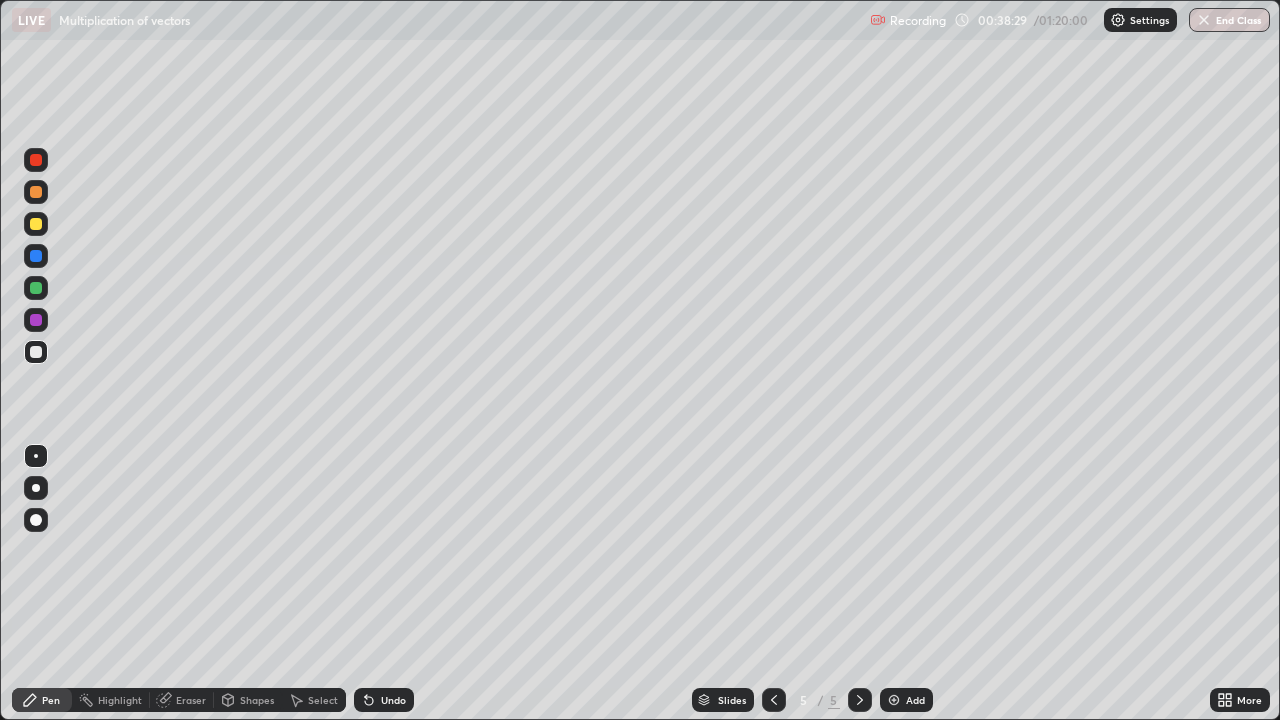 click 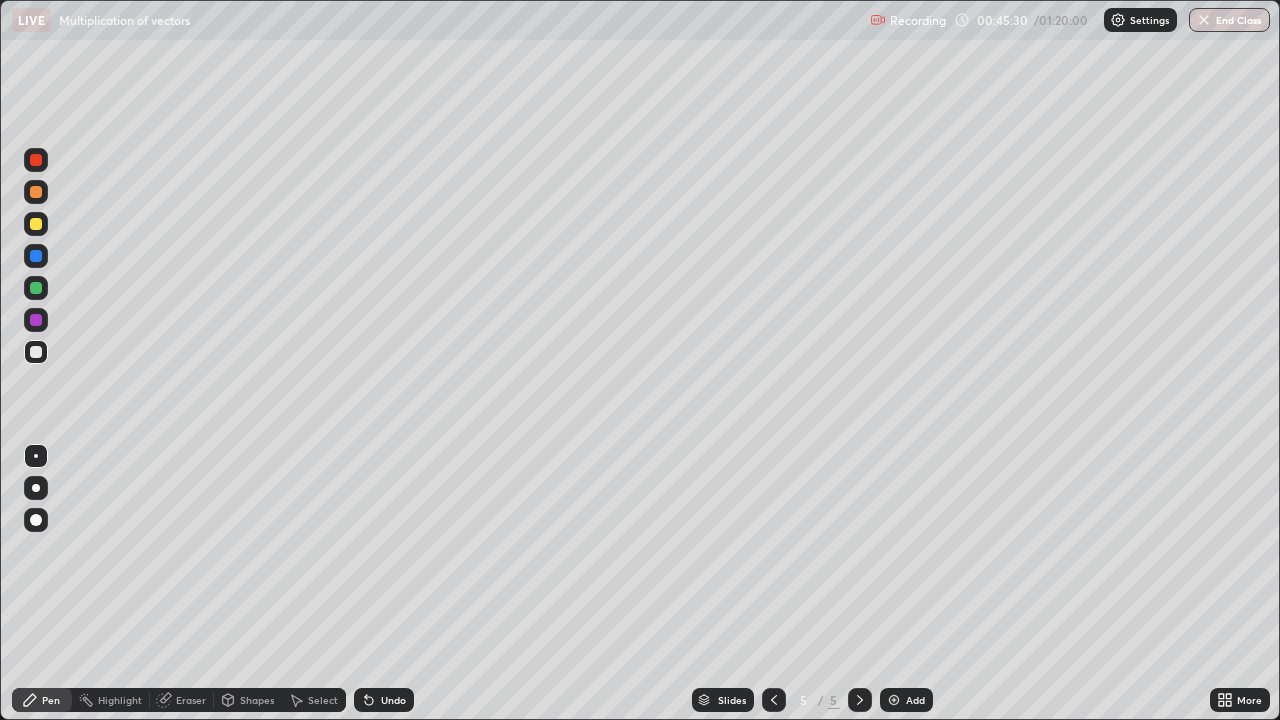 click on "Add" at bounding box center (906, 700) 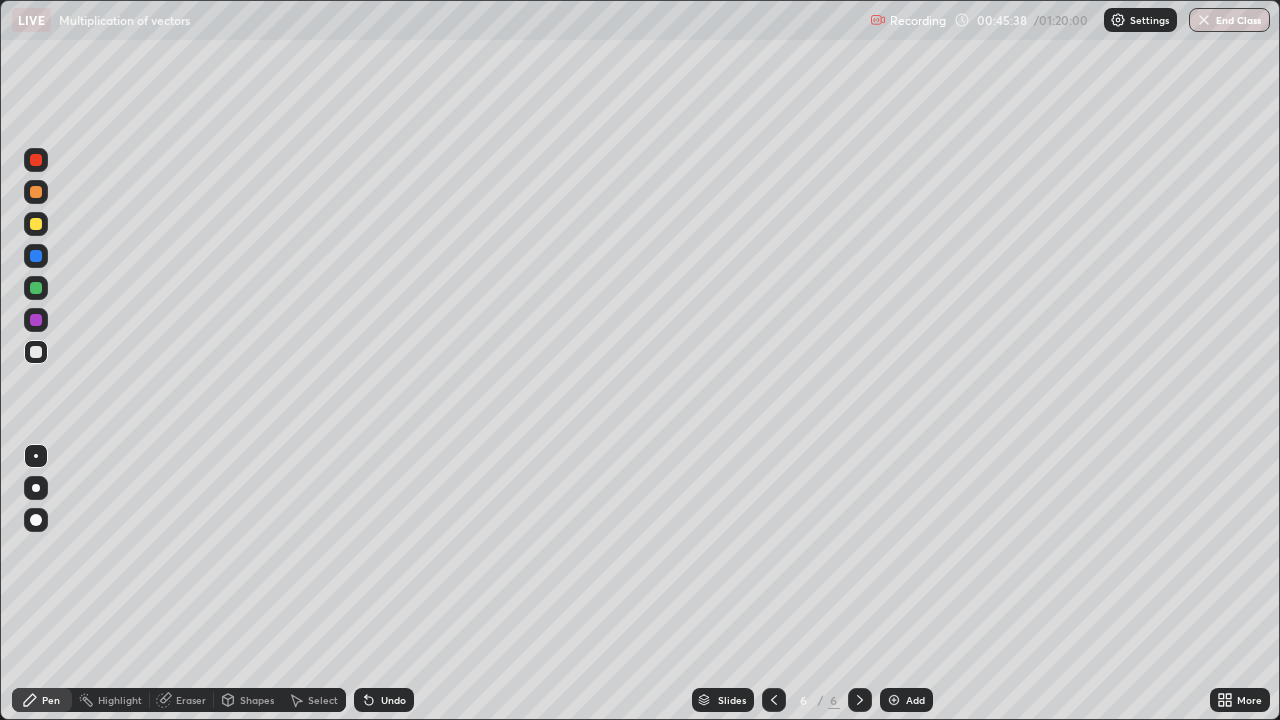 click at bounding box center (36, 224) 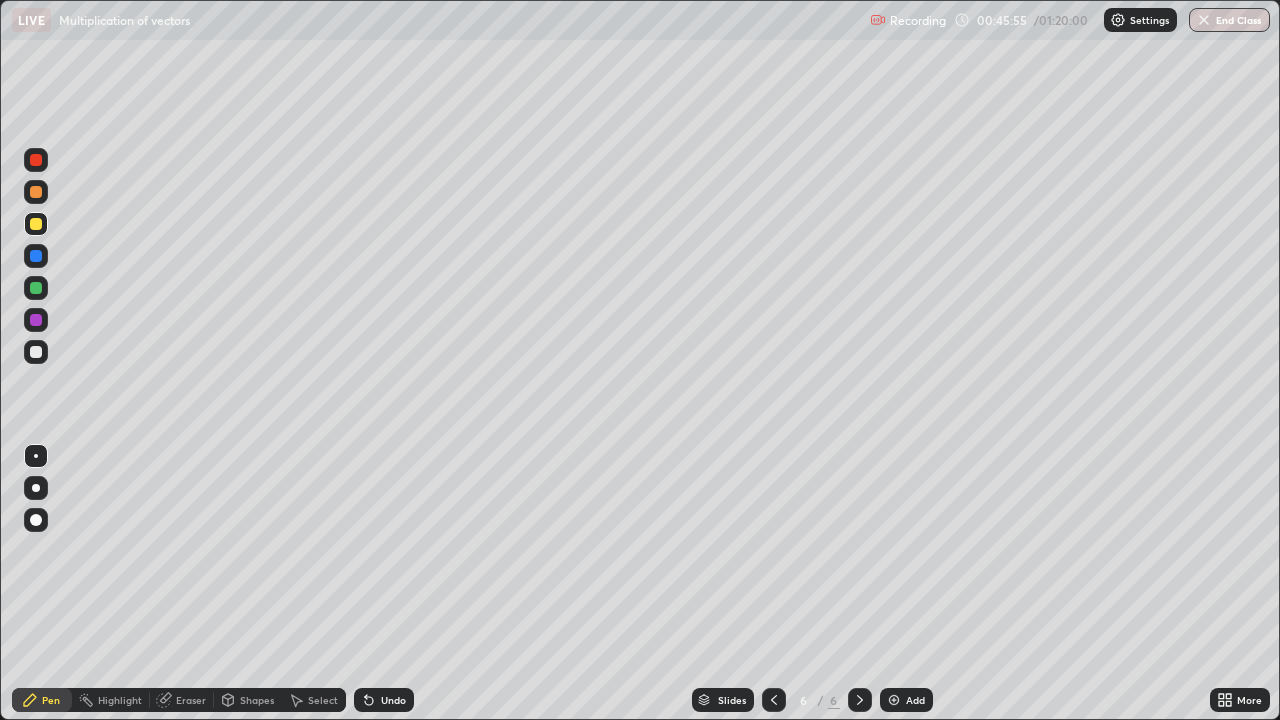 click on "Shapes" at bounding box center [257, 700] 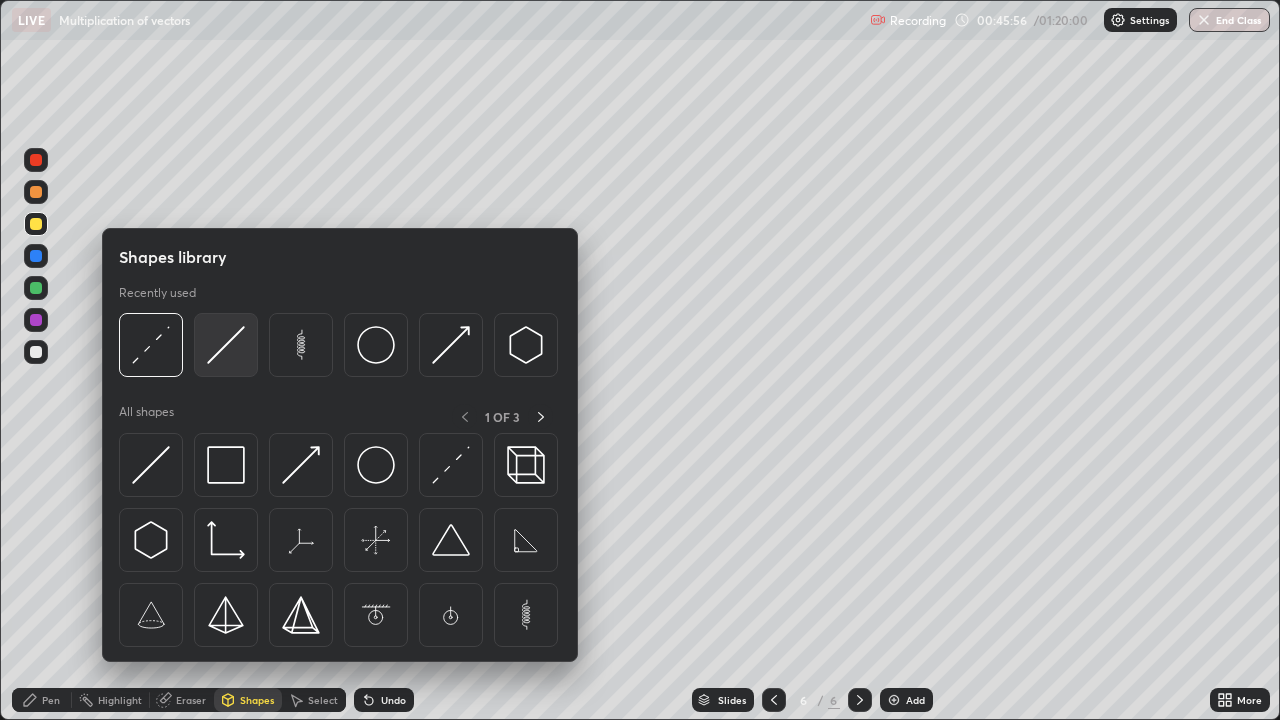click at bounding box center [226, 345] 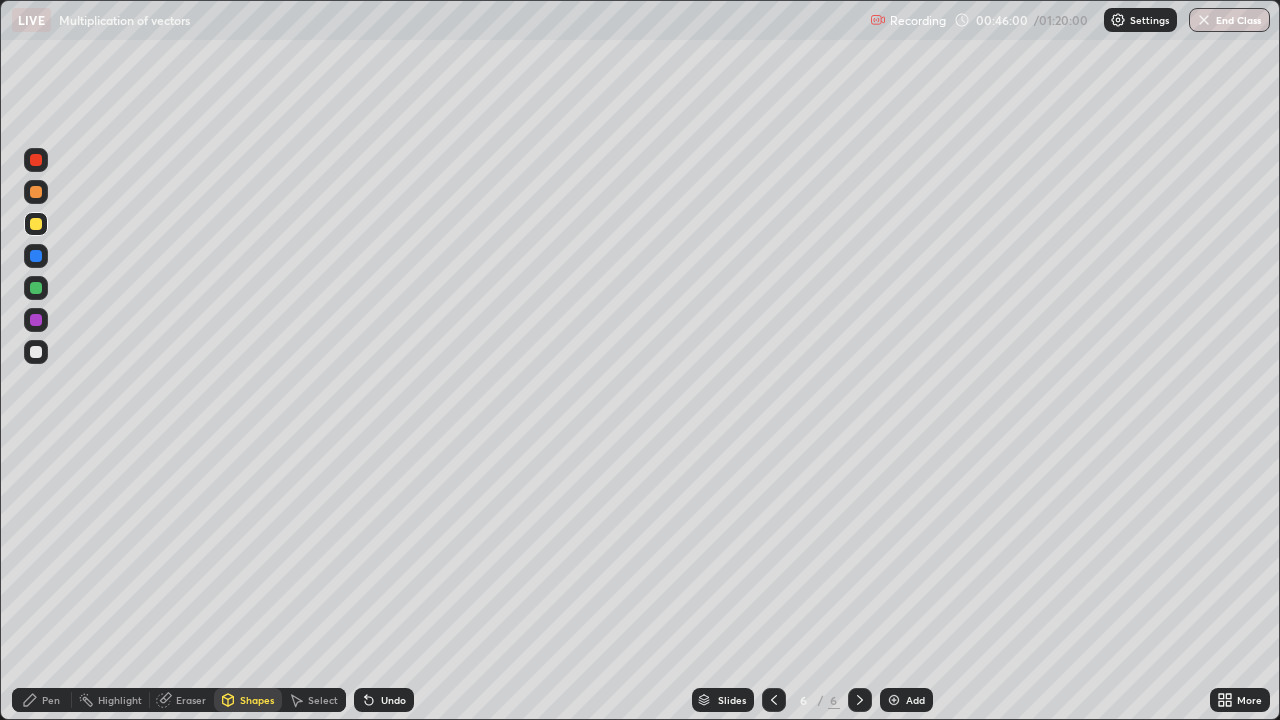 click on "Pen" at bounding box center (51, 700) 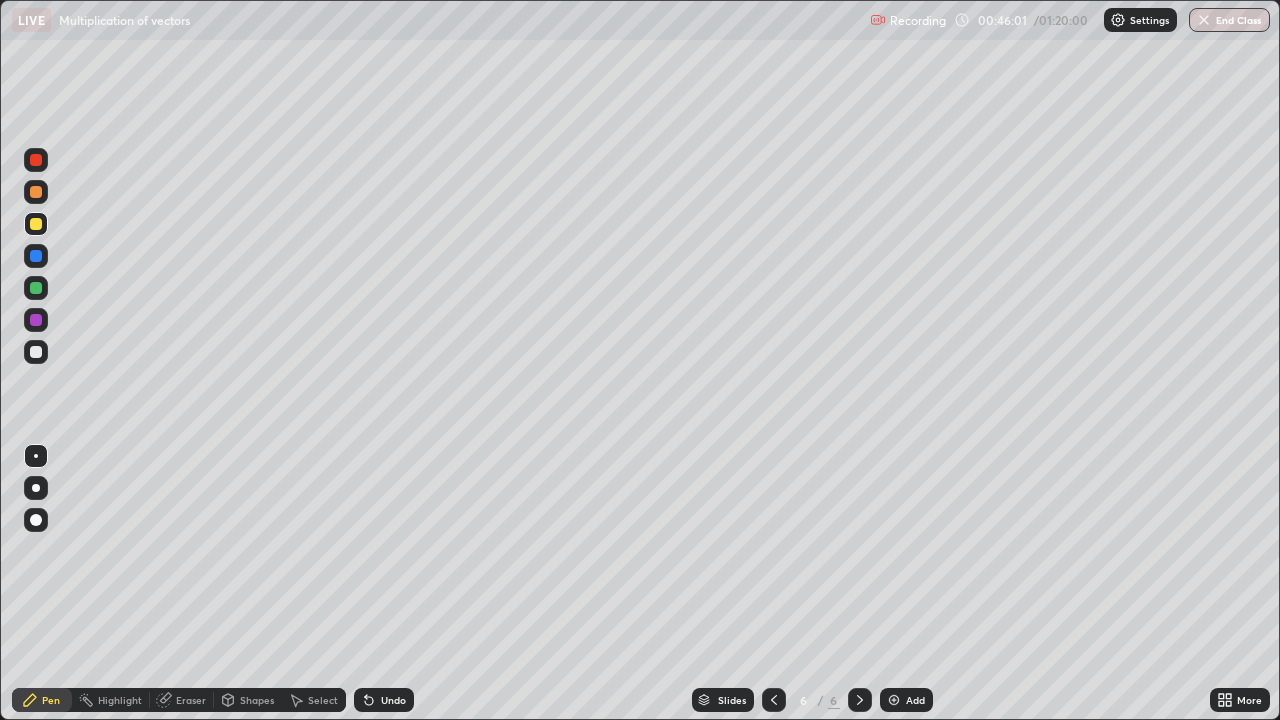click at bounding box center [36, 352] 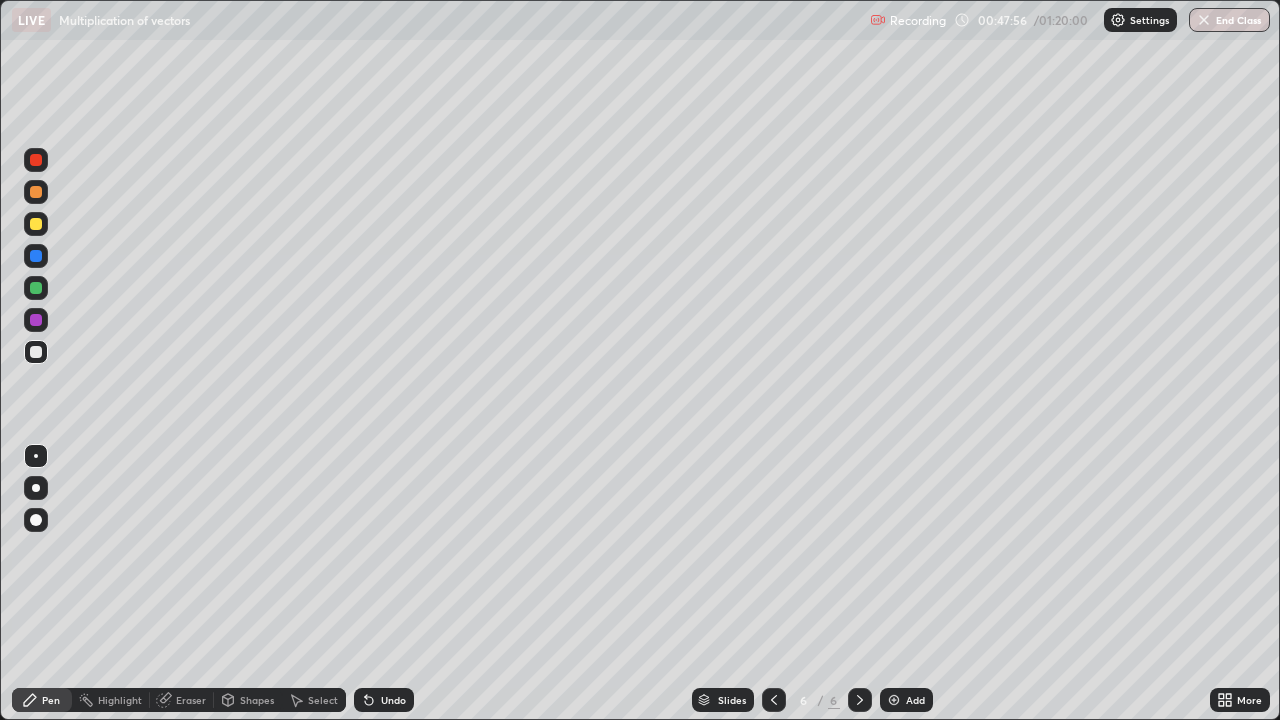 click on "Shapes" at bounding box center [257, 700] 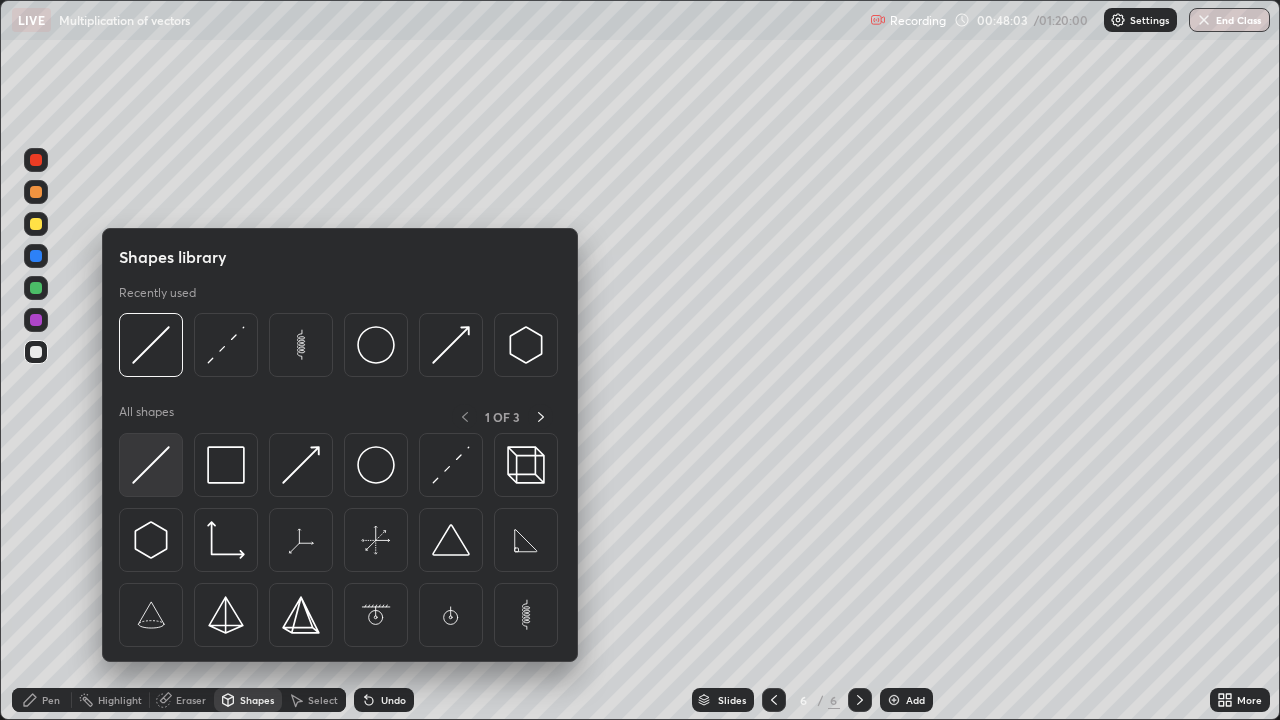 click at bounding box center (151, 465) 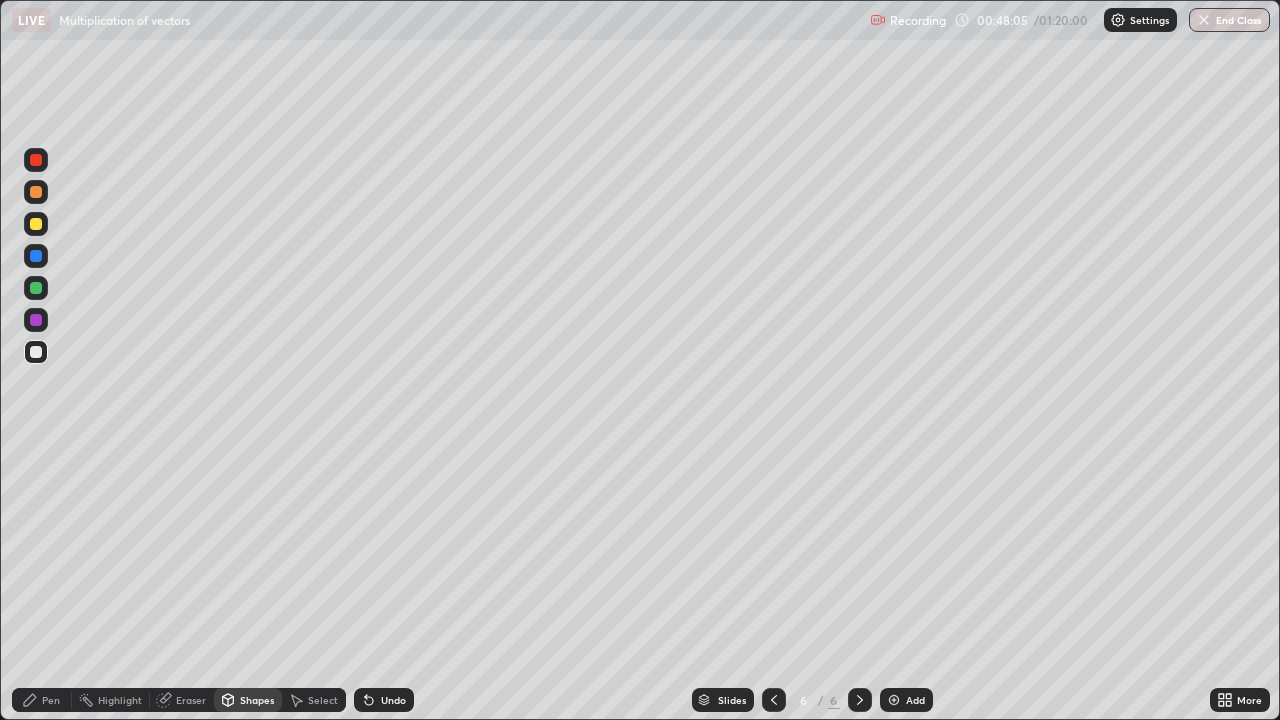 click on "Undo" at bounding box center (384, 700) 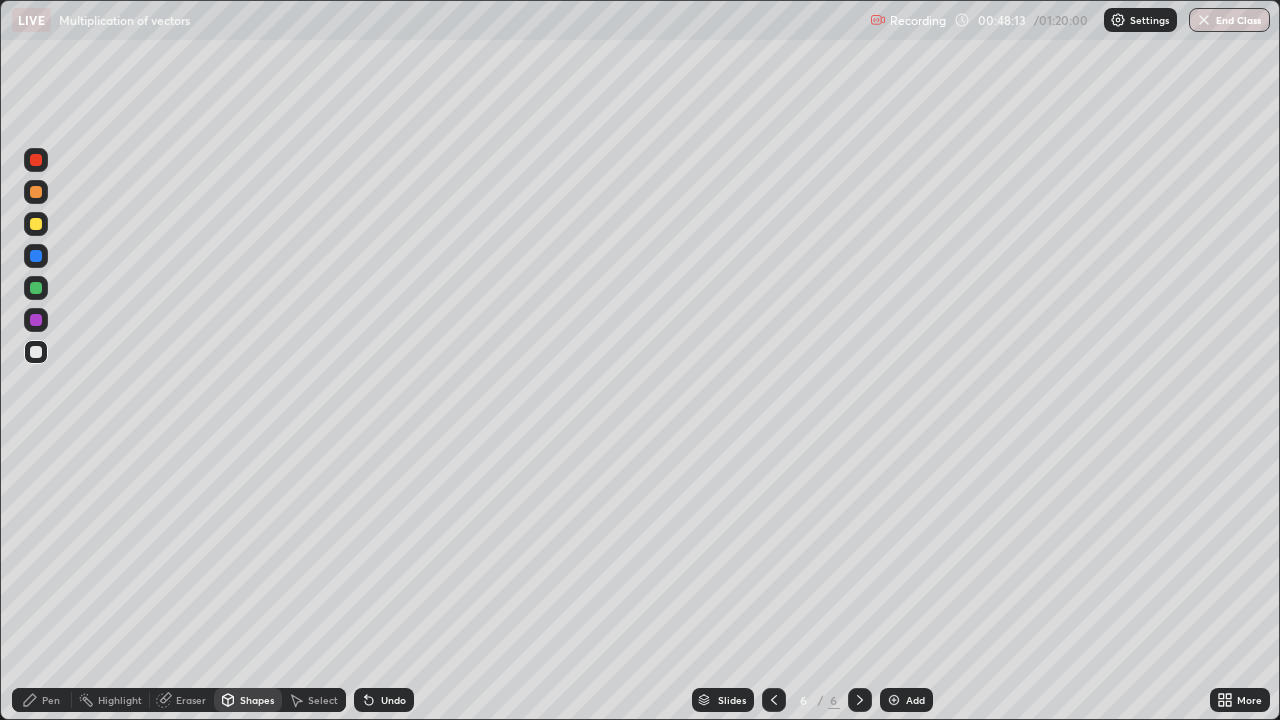 click on "Shapes" at bounding box center [257, 700] 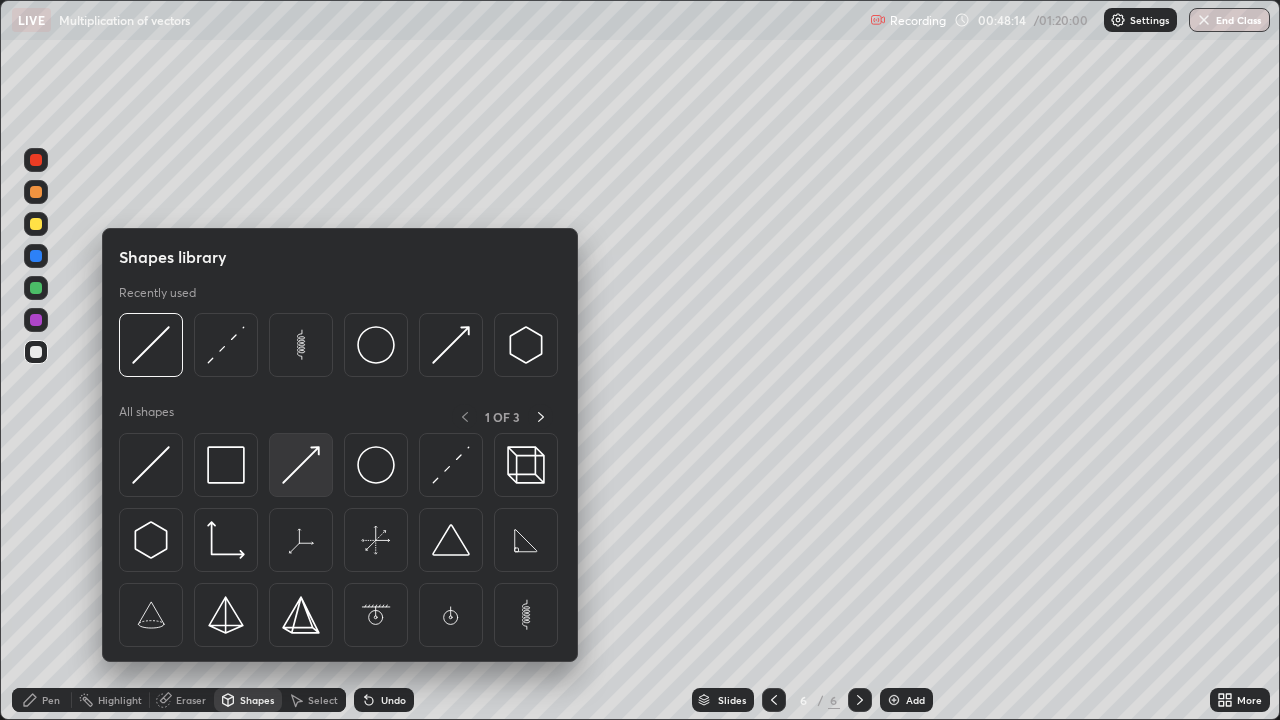 click at bounding box center [301, 465] 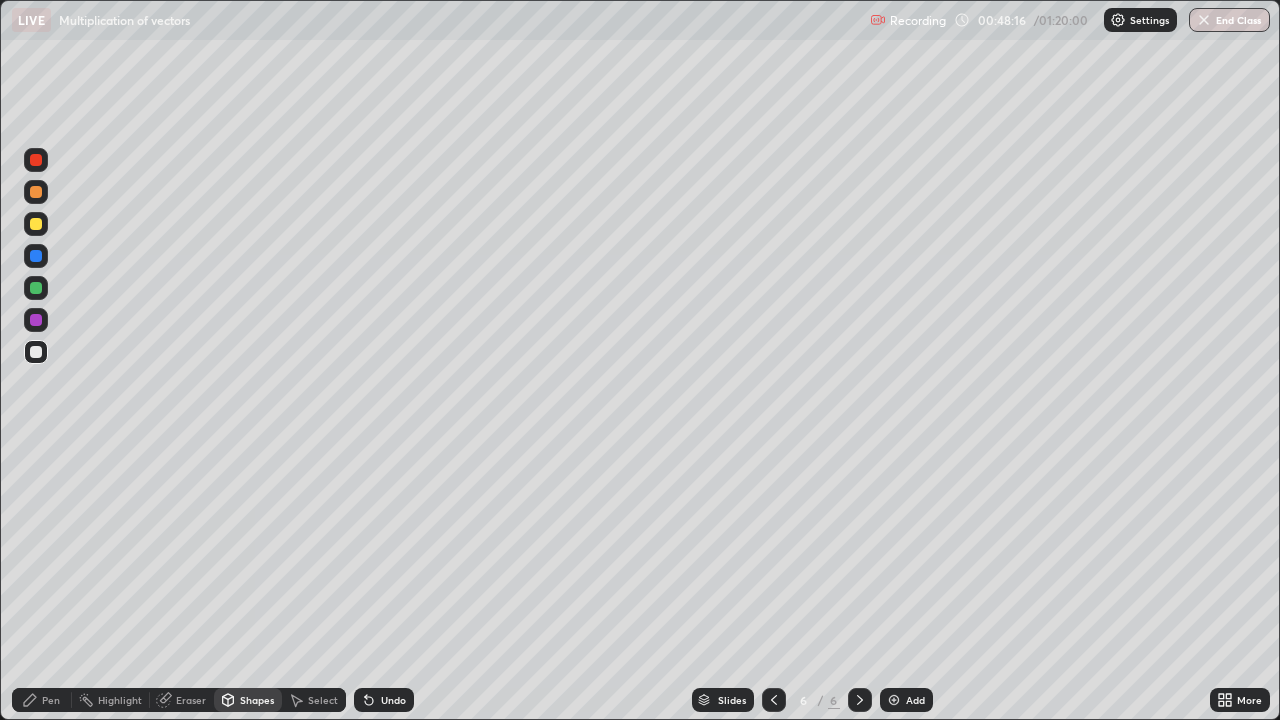 click at bounding box center [36, 224] 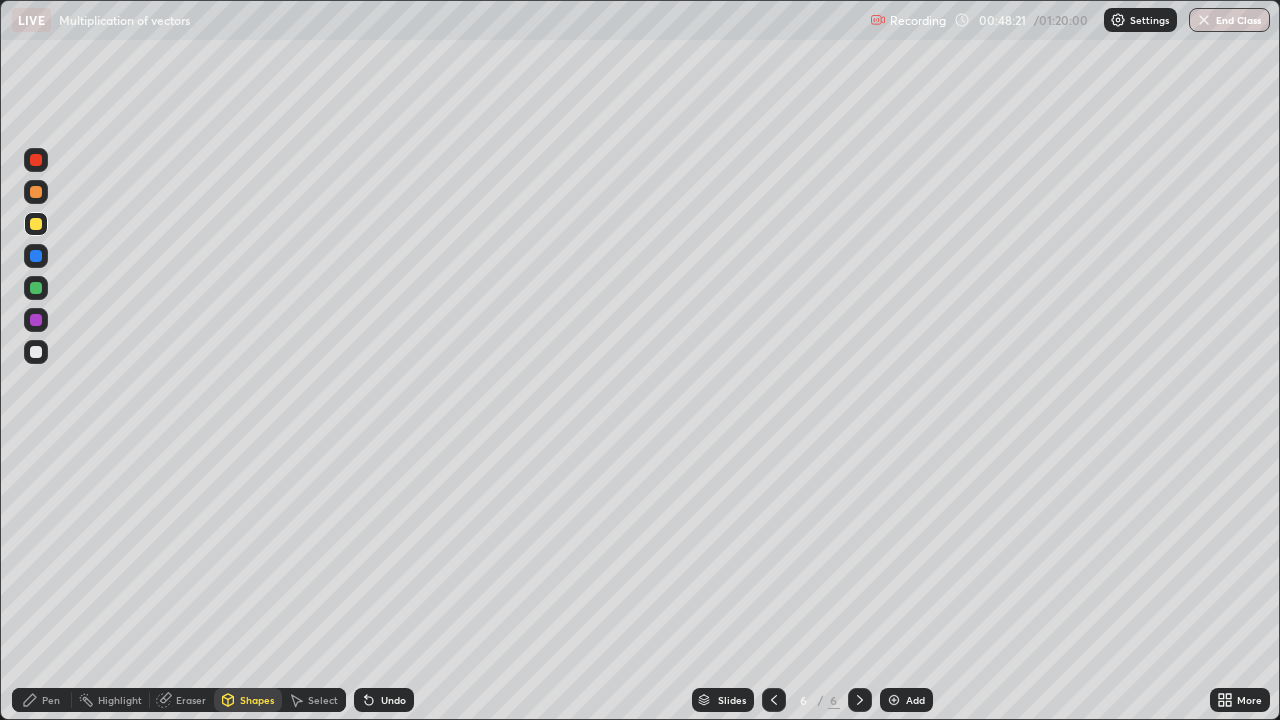 click on "Pen" at bounding box center (51, 700) 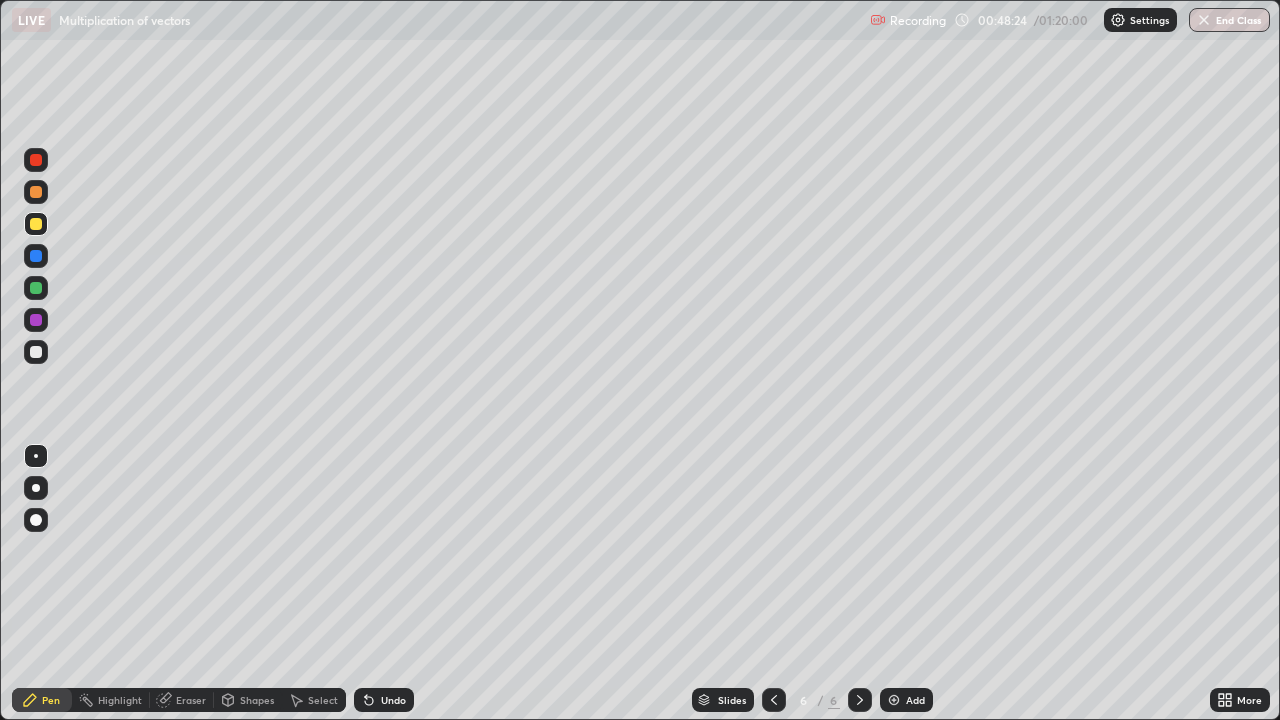 click at bounding box center [36, 352] 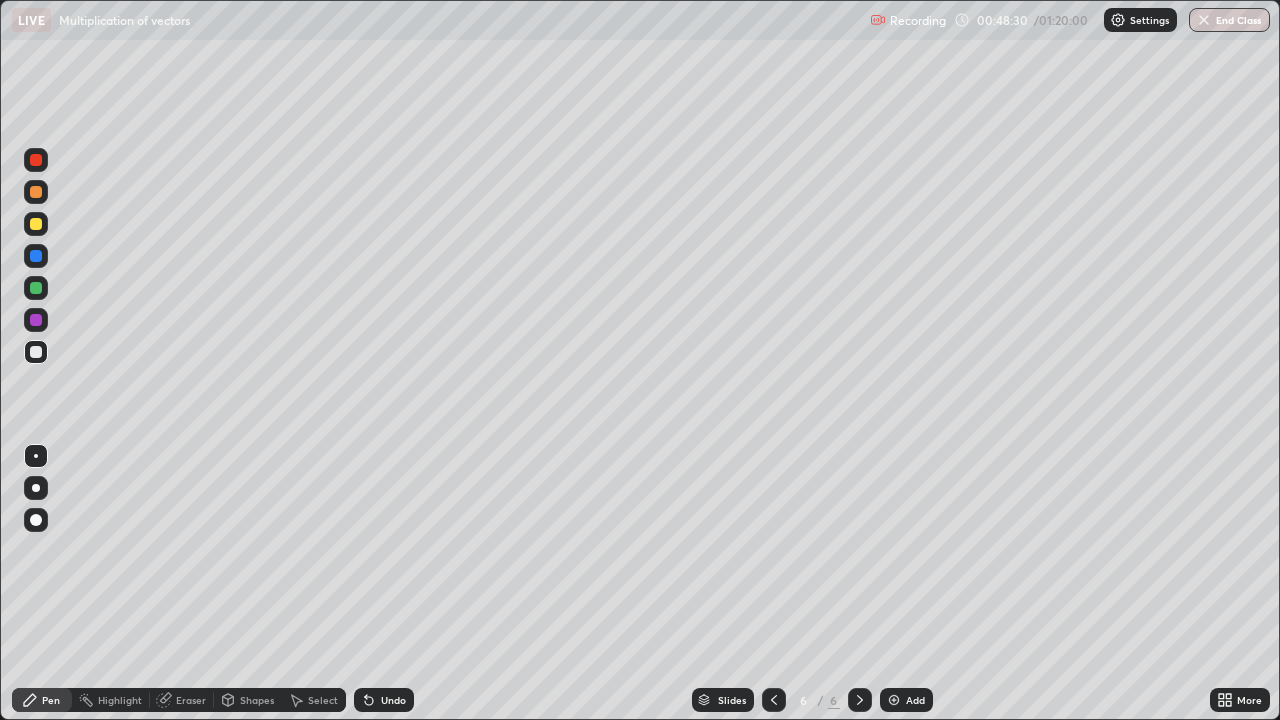 click at bounding box center (36, 224) 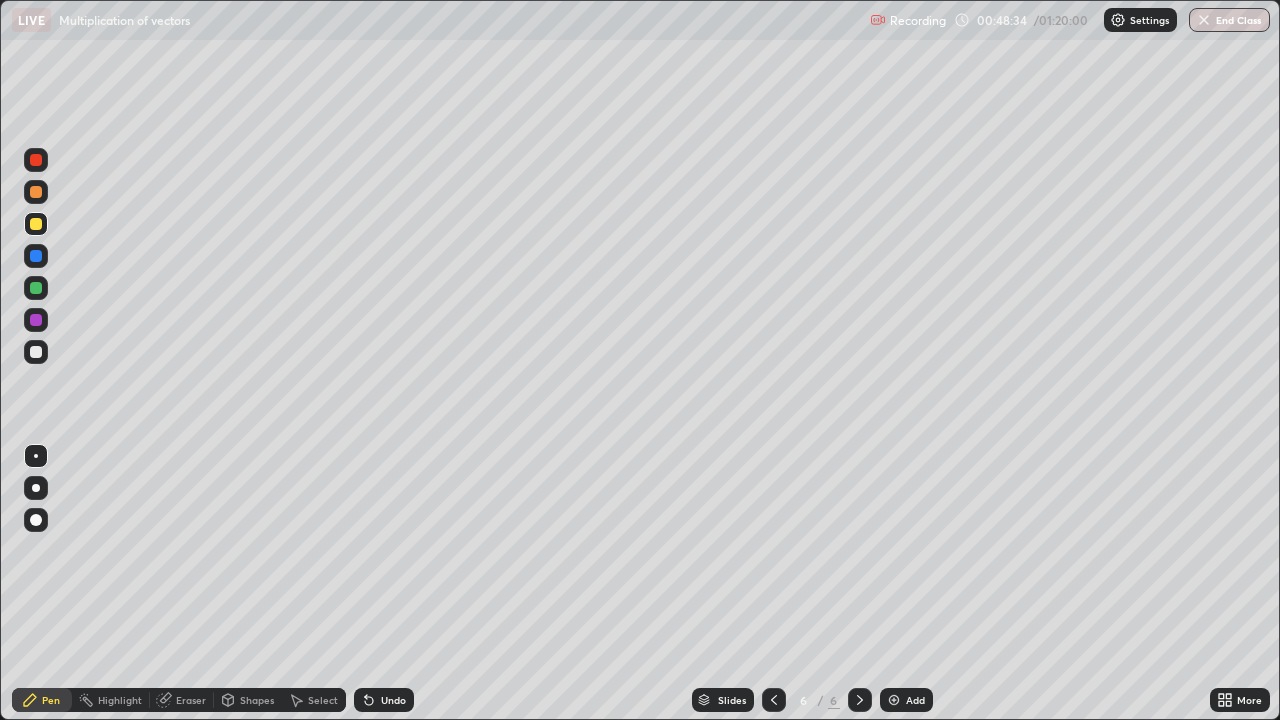 click at bounding box center (36, 352) 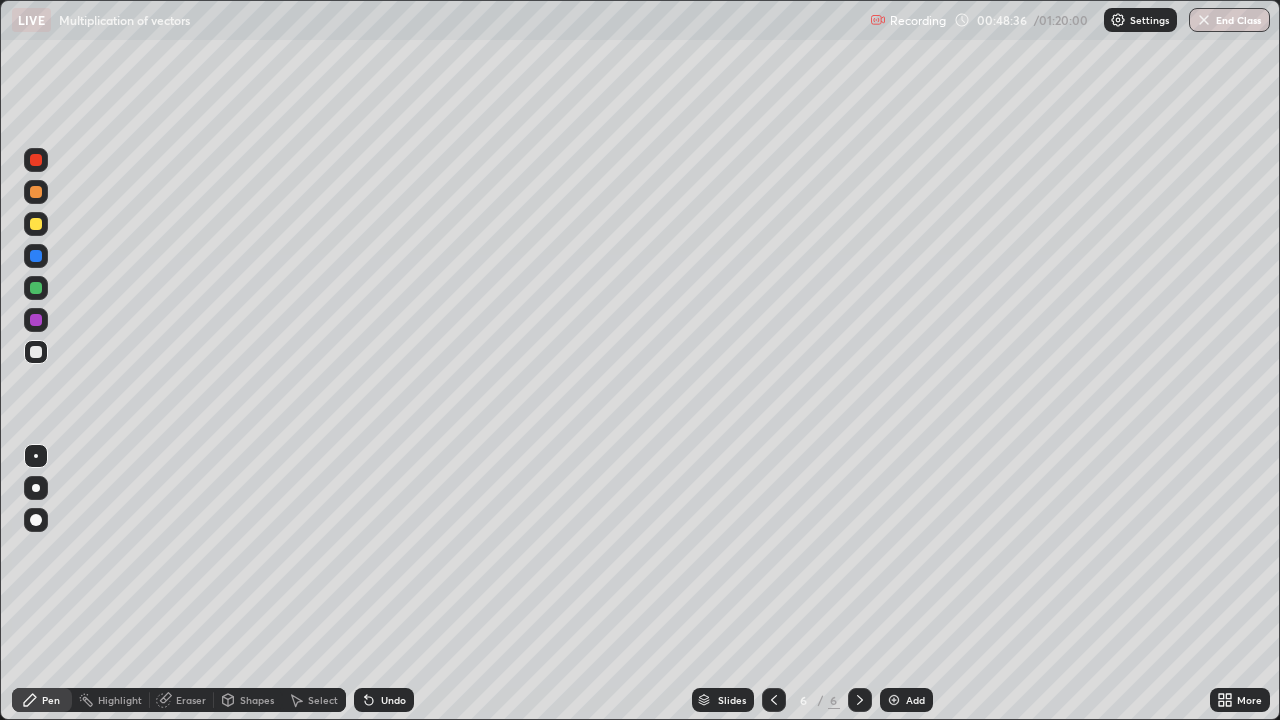 click on "Eraser" at bounding box center (191, 700) 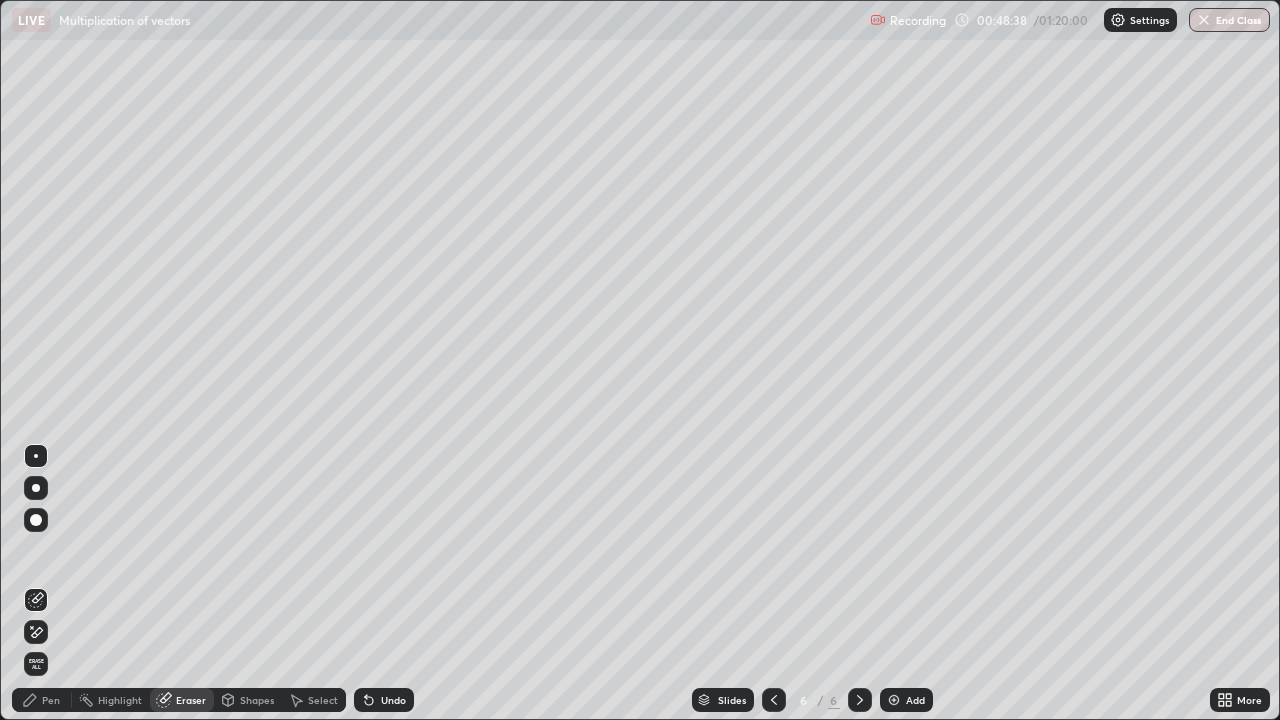 click on "Shapes" at bounding box center (257, 700) 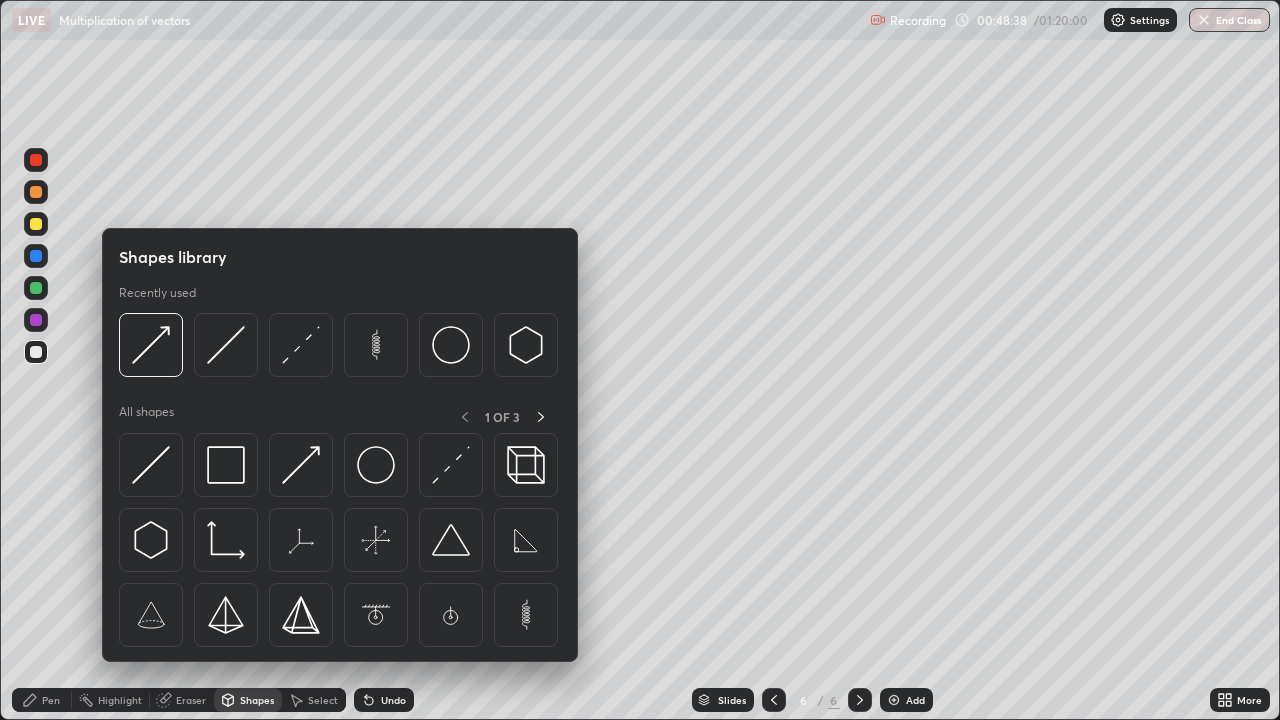 click on "Shapes" at bounding box center [257, 700] 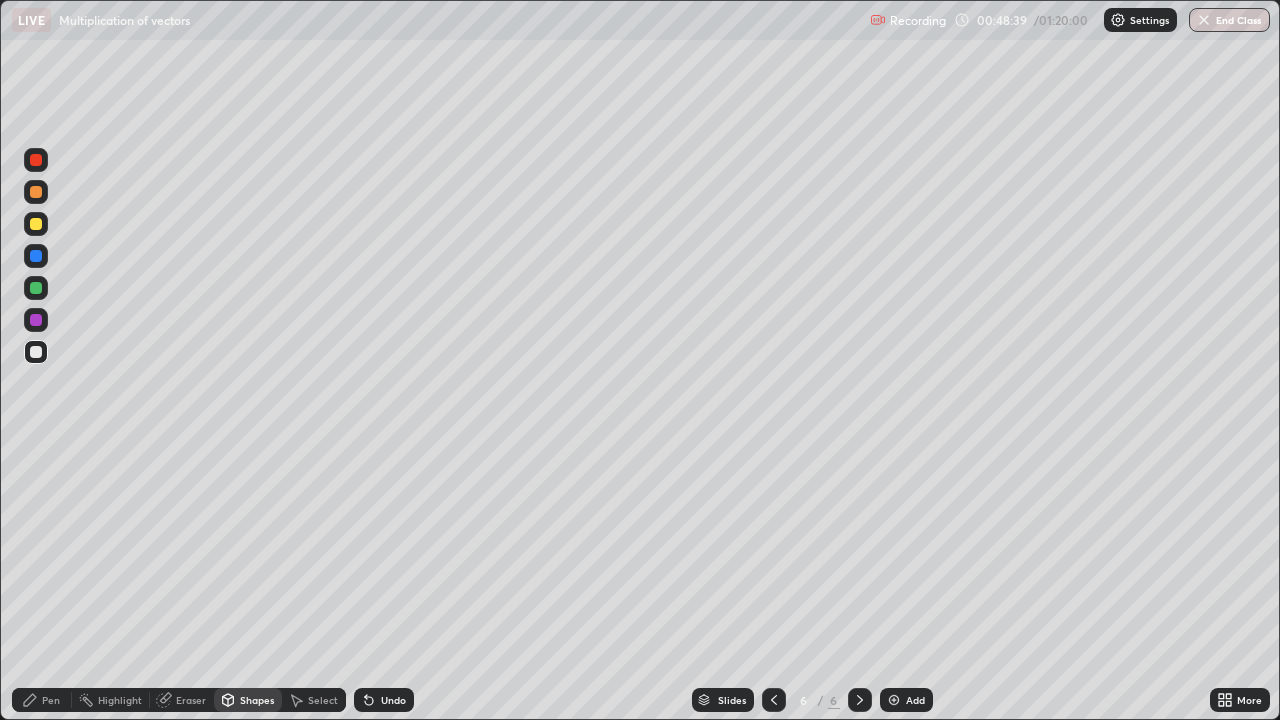 click on "Shapes" at bounding box center [257, 700] 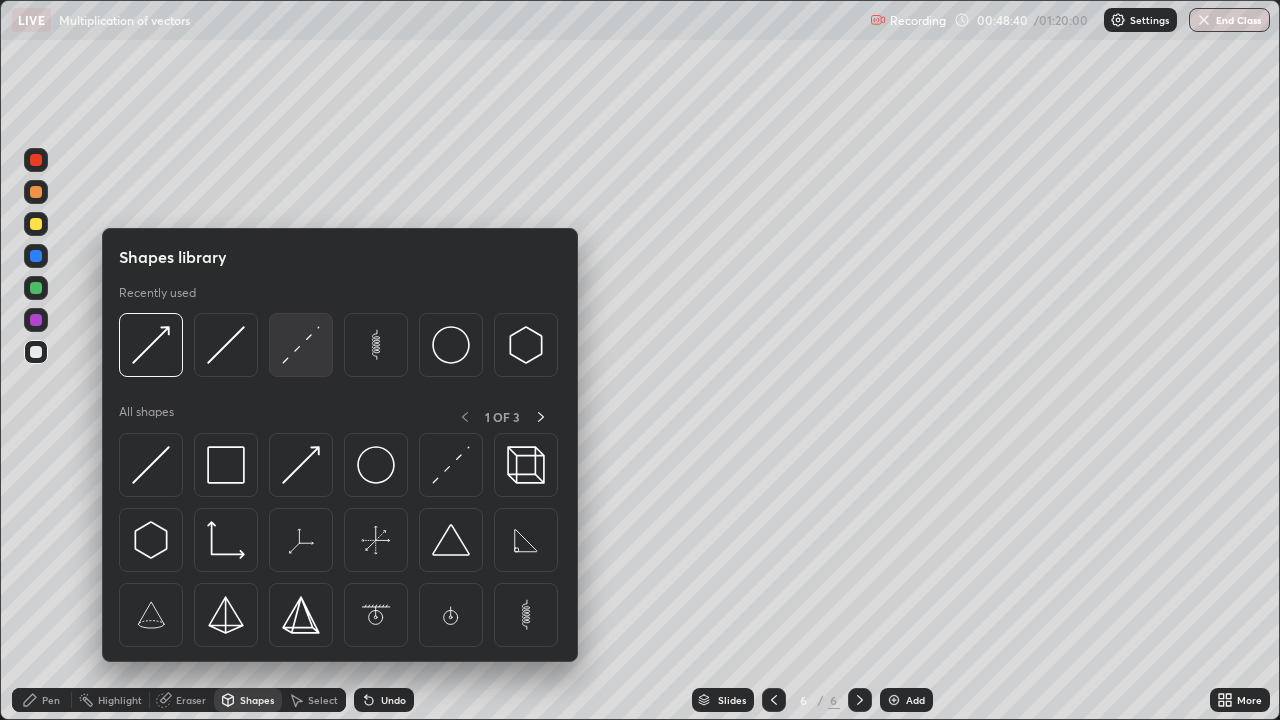 click at bounding box center [301, 345] 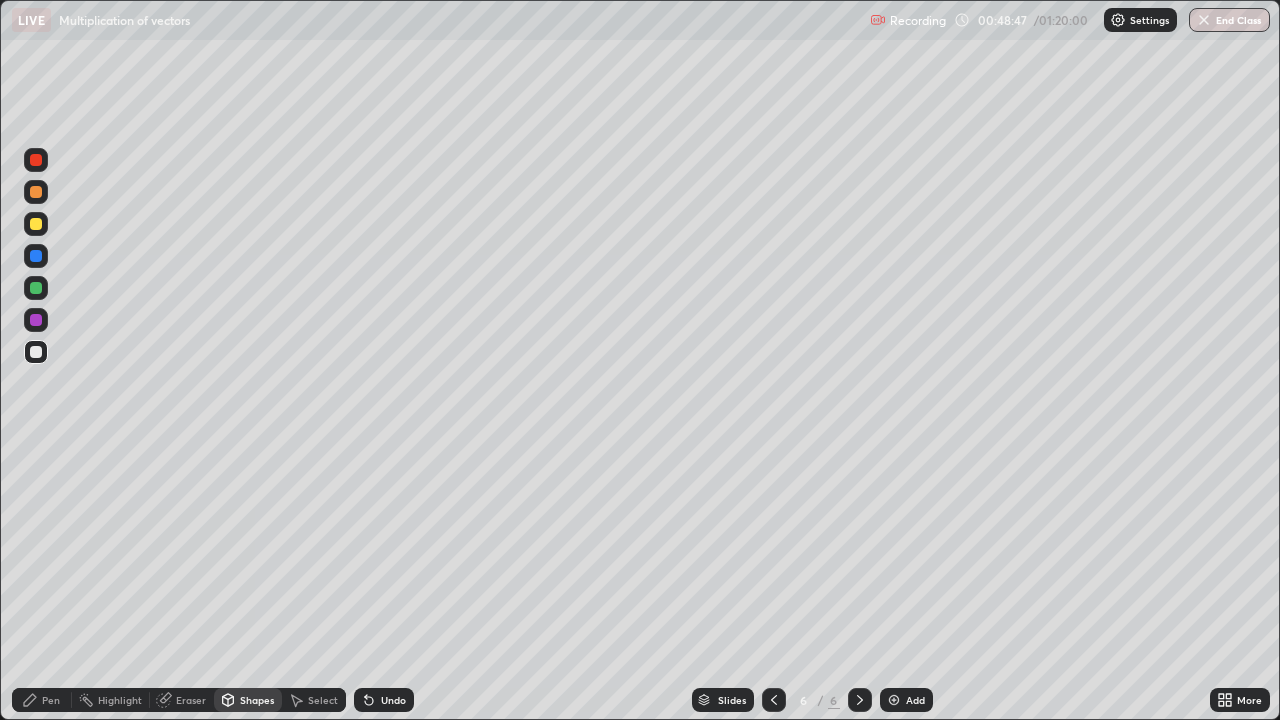 click on "Pen" at bounding box center [51, 700] 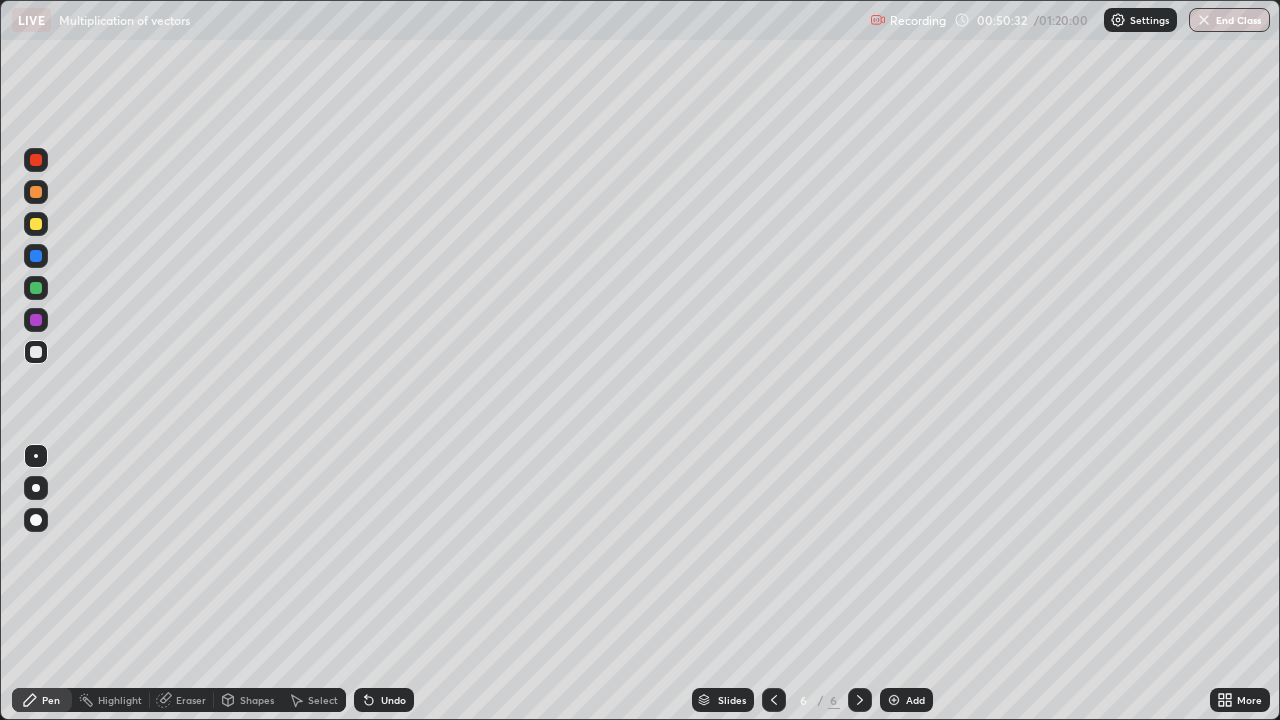 click 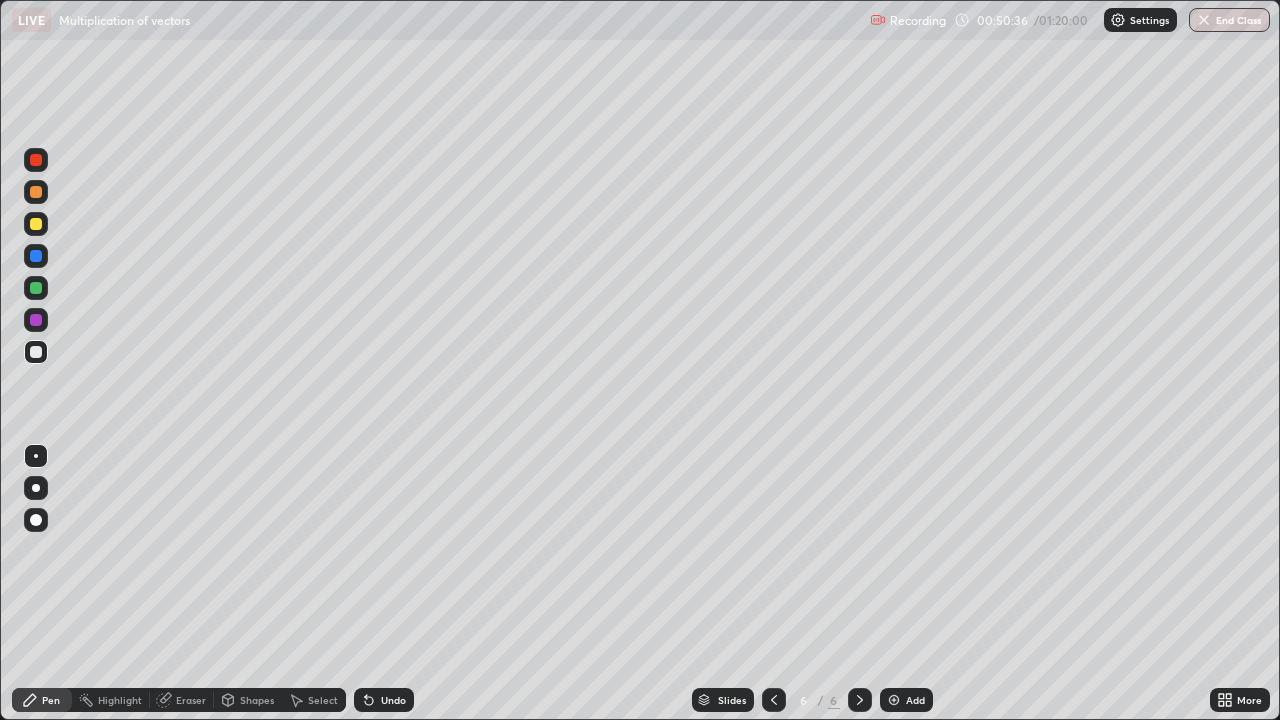 click 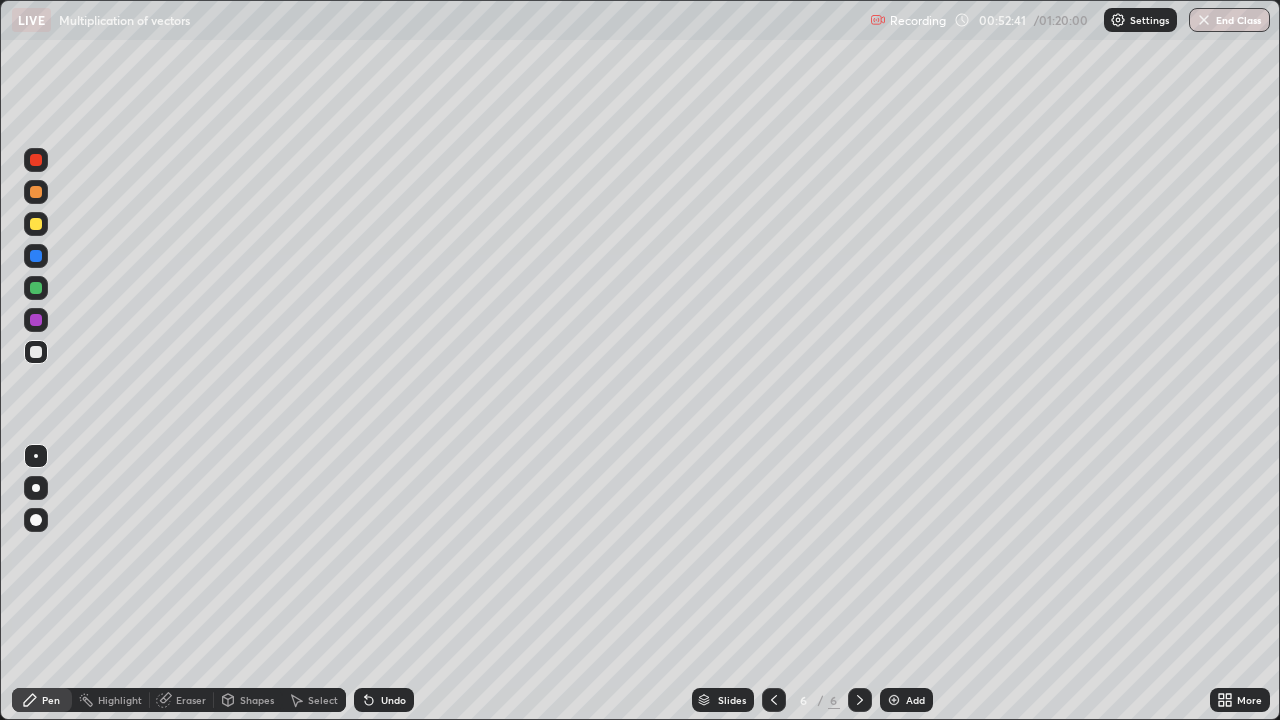 click on "Shapes" at bounding box center [257, 700] 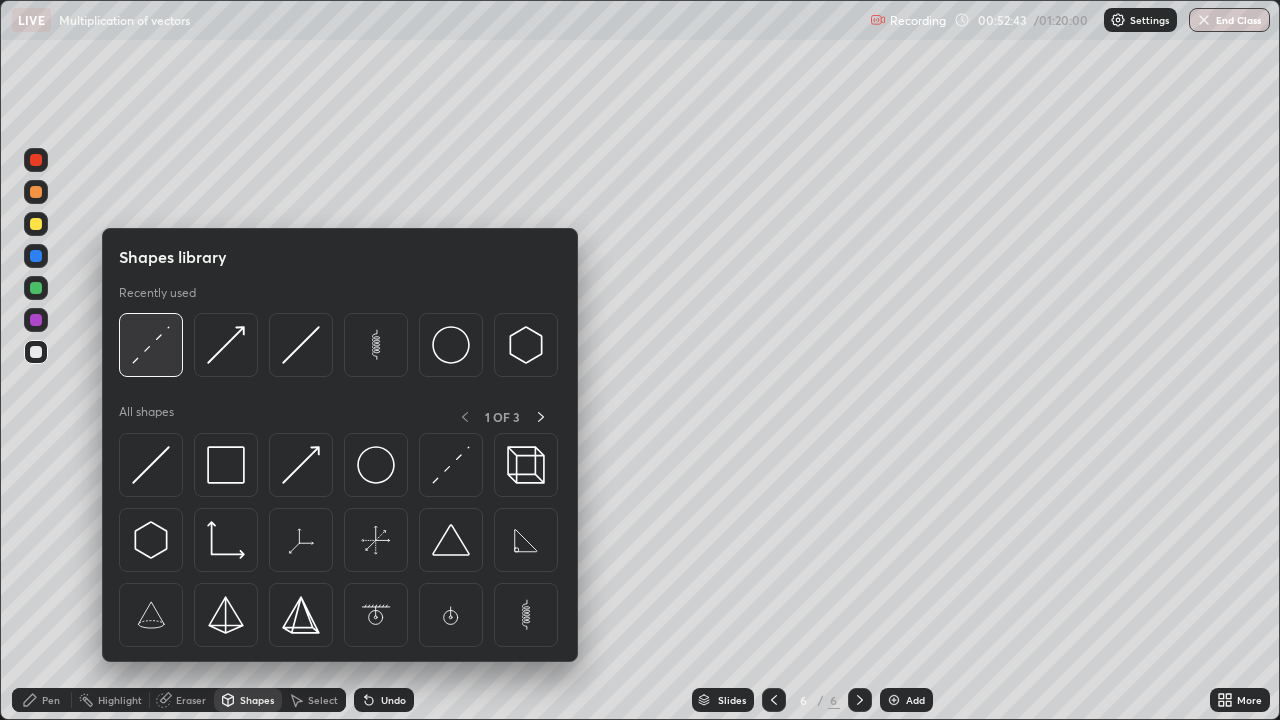 click at bounding box center [151, 345] 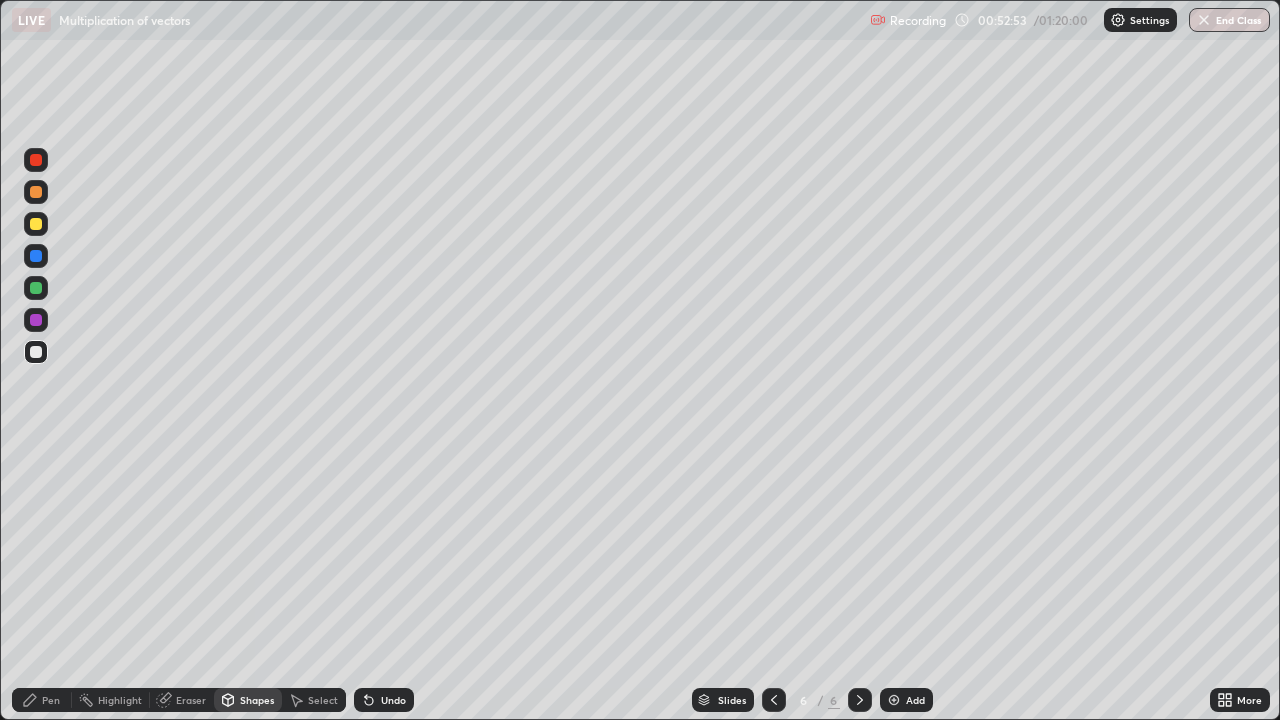click on "Pen" at bounding box center (42, 700) 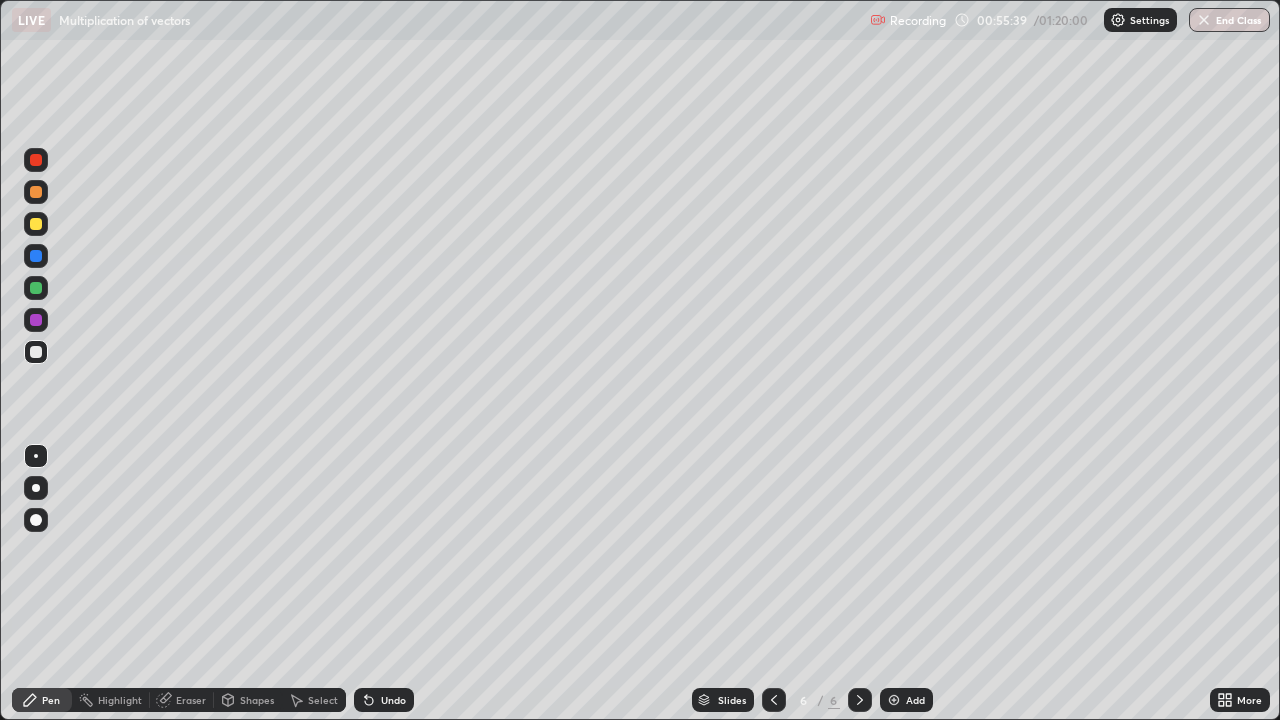 click on "Pen" at bounding box center (51, 700) 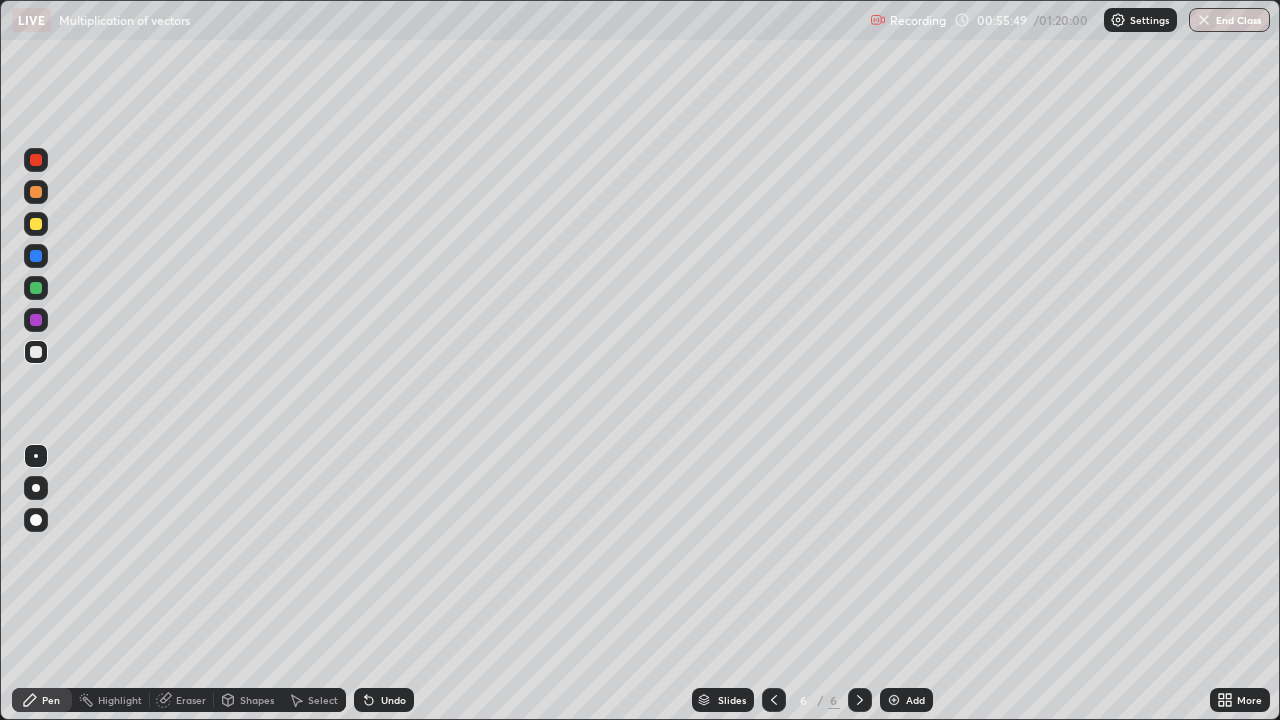 click on "Undo" at bounding box center [384, 700] 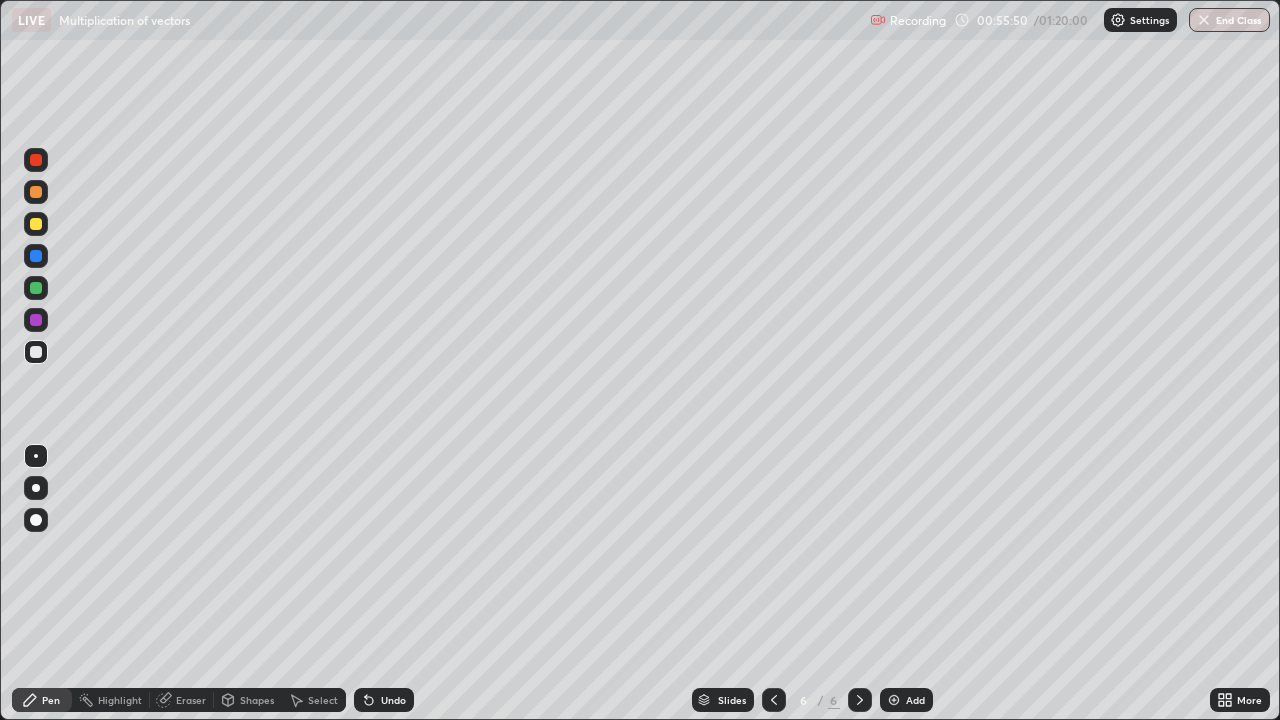 click on "Undo" at bounding box center [384, 700] 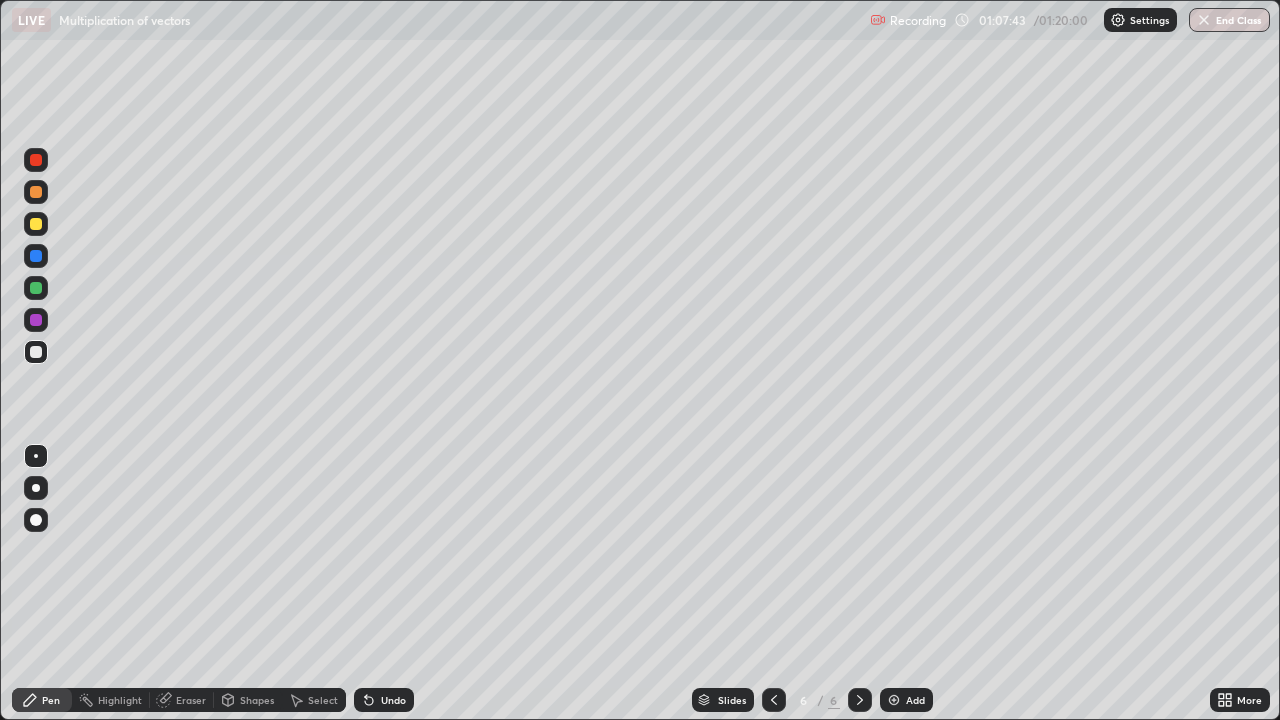 click on "Eraser" at bounding box center [191, 700] 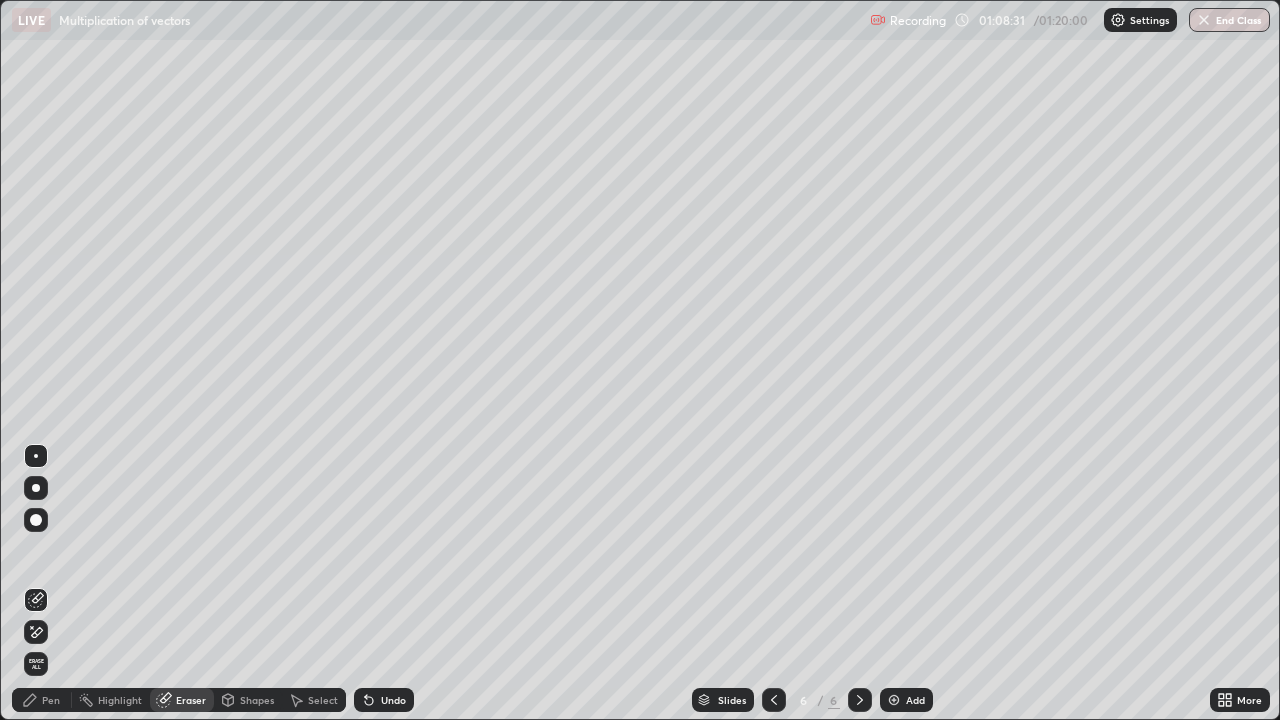click at bounding box center [894, 700] 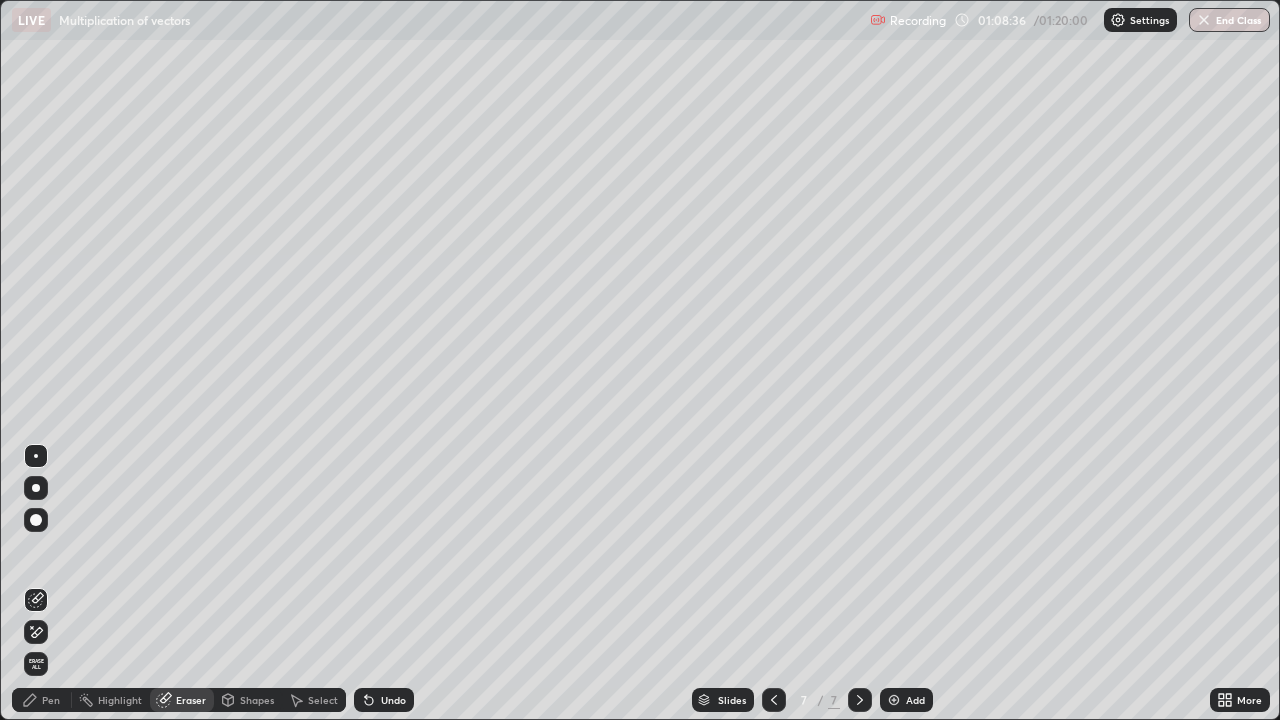 click on "Pen" at bounding box center (51, 700) 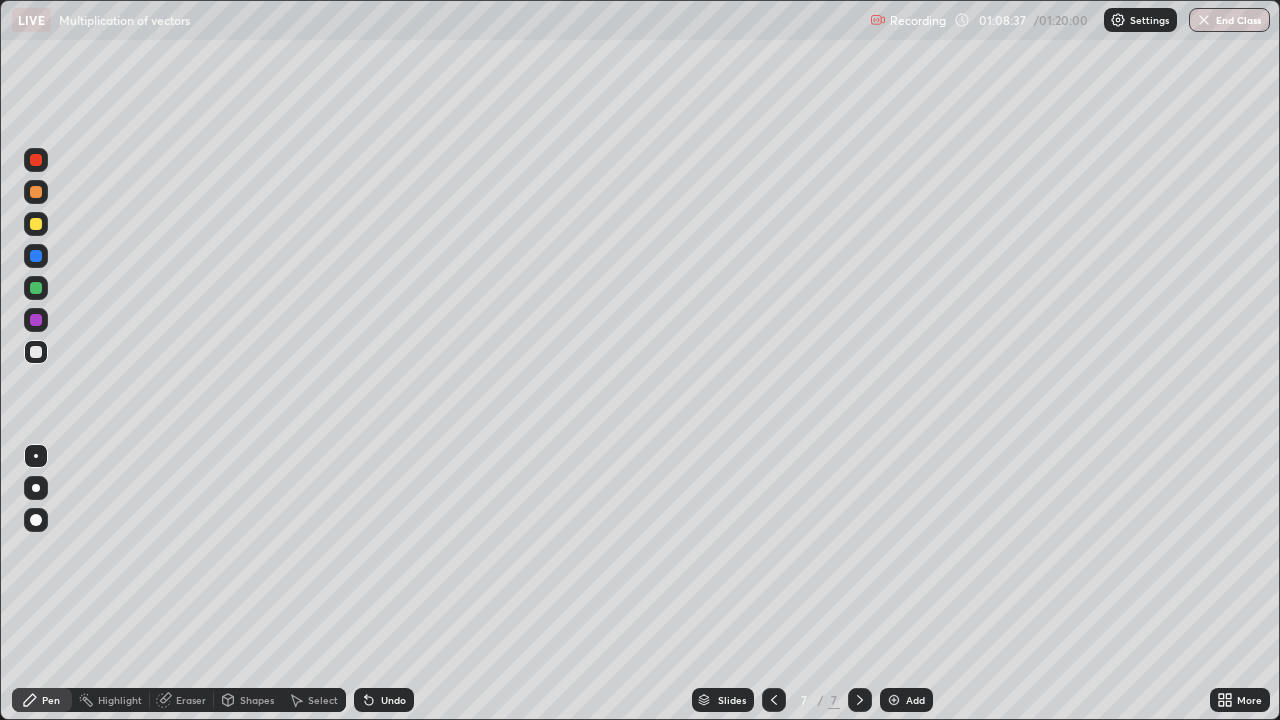 click at bounding box center [36, 224] 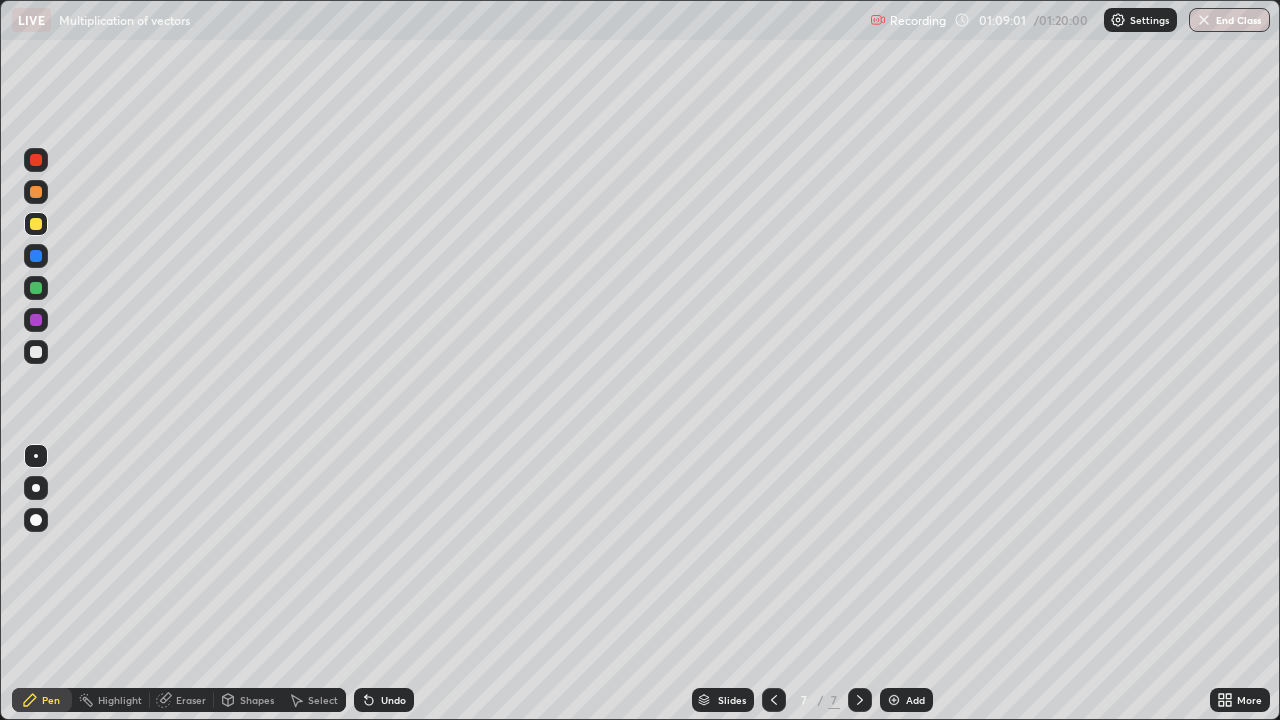 click at bounding box center [36, 352] 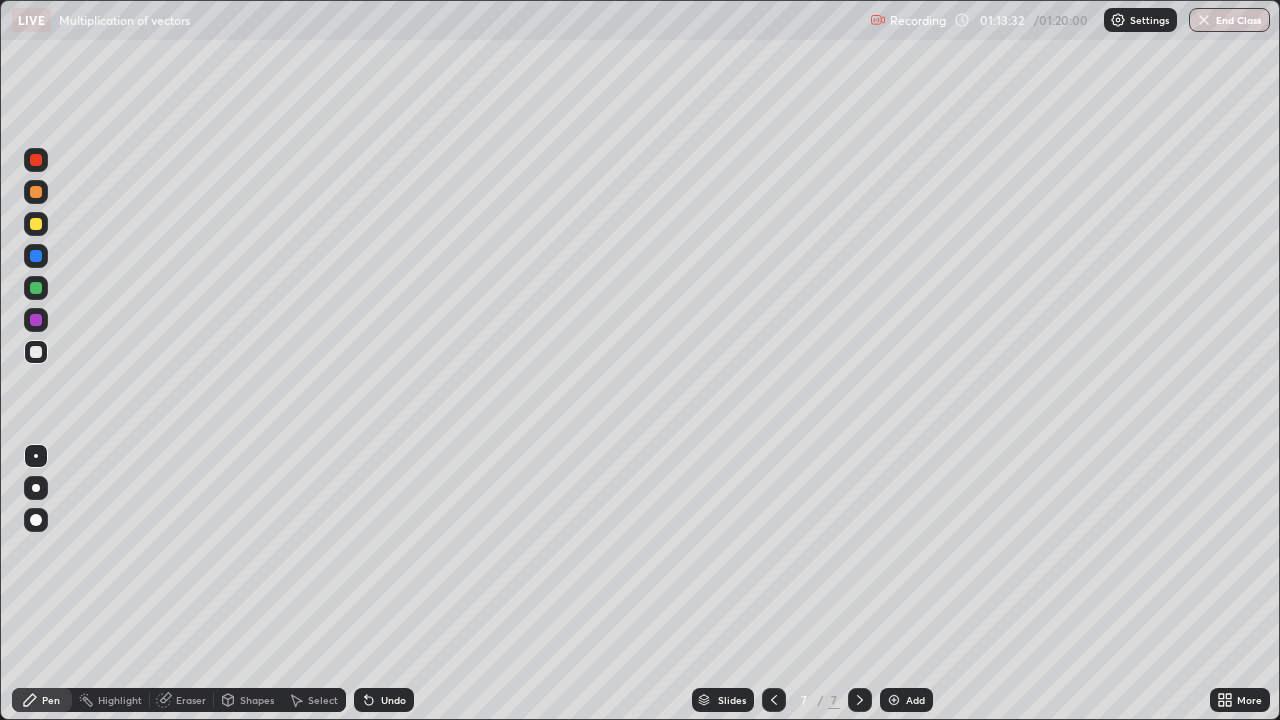 click on "Undo" at bounding box center (384, 700) 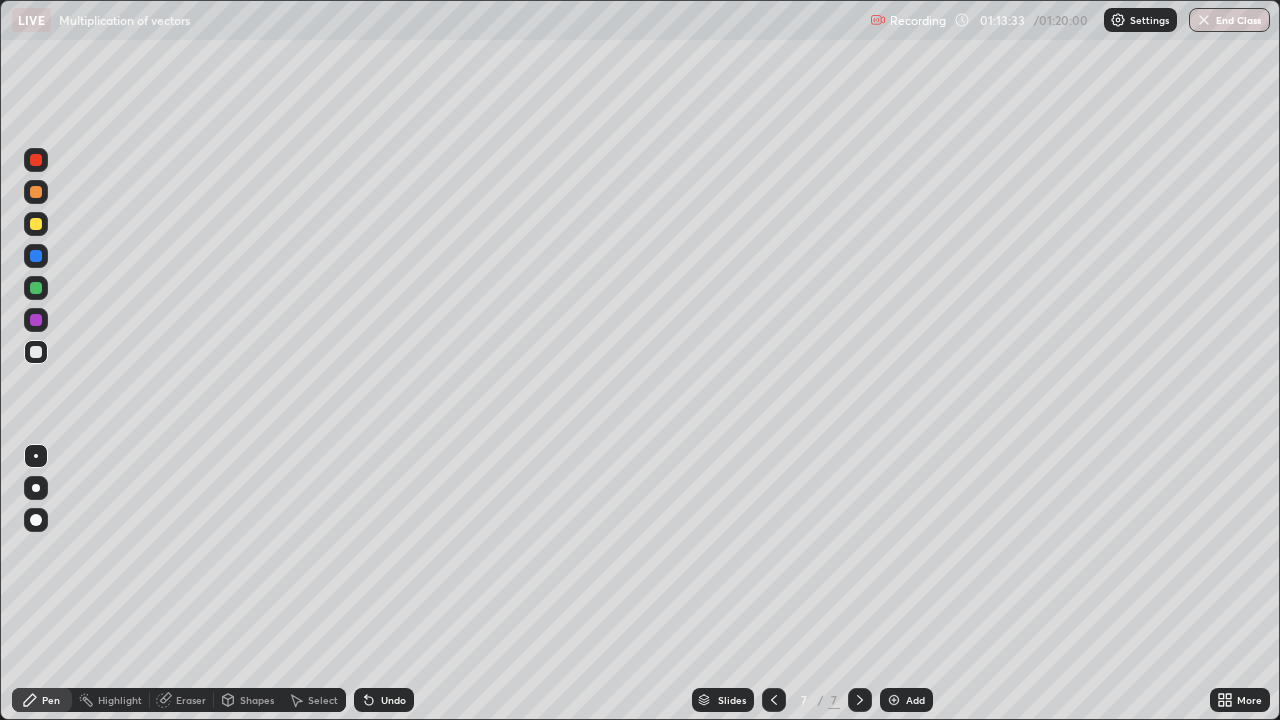 click on "Undo" at bounding box center [384, 700] 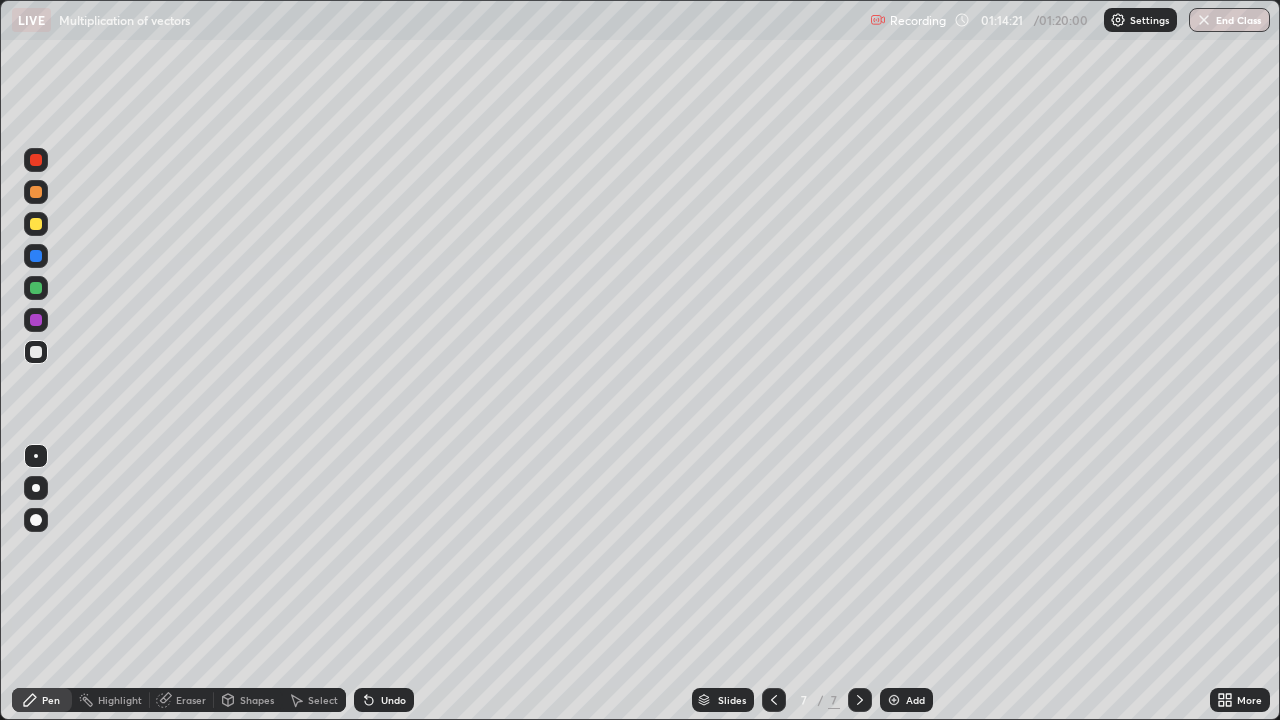 click on "Eraser" at bounding box center [191, 700] 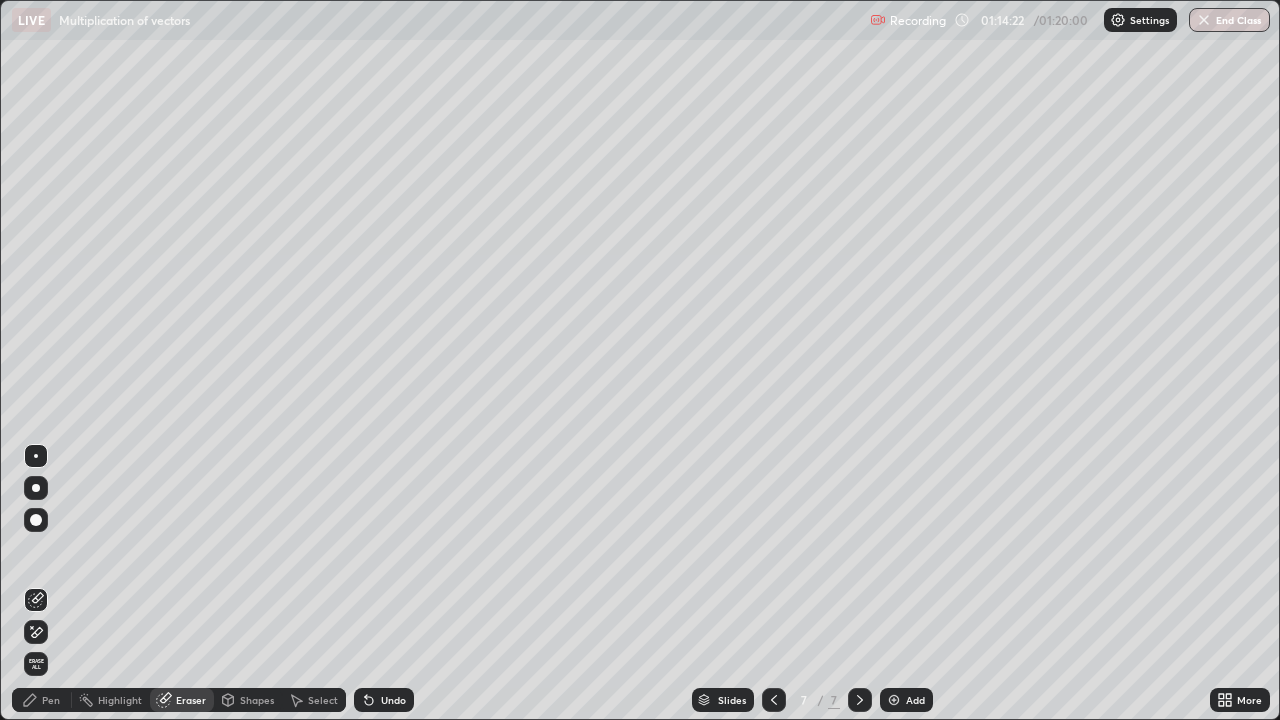 click on "Shapes" at bounding box center (257, 700) 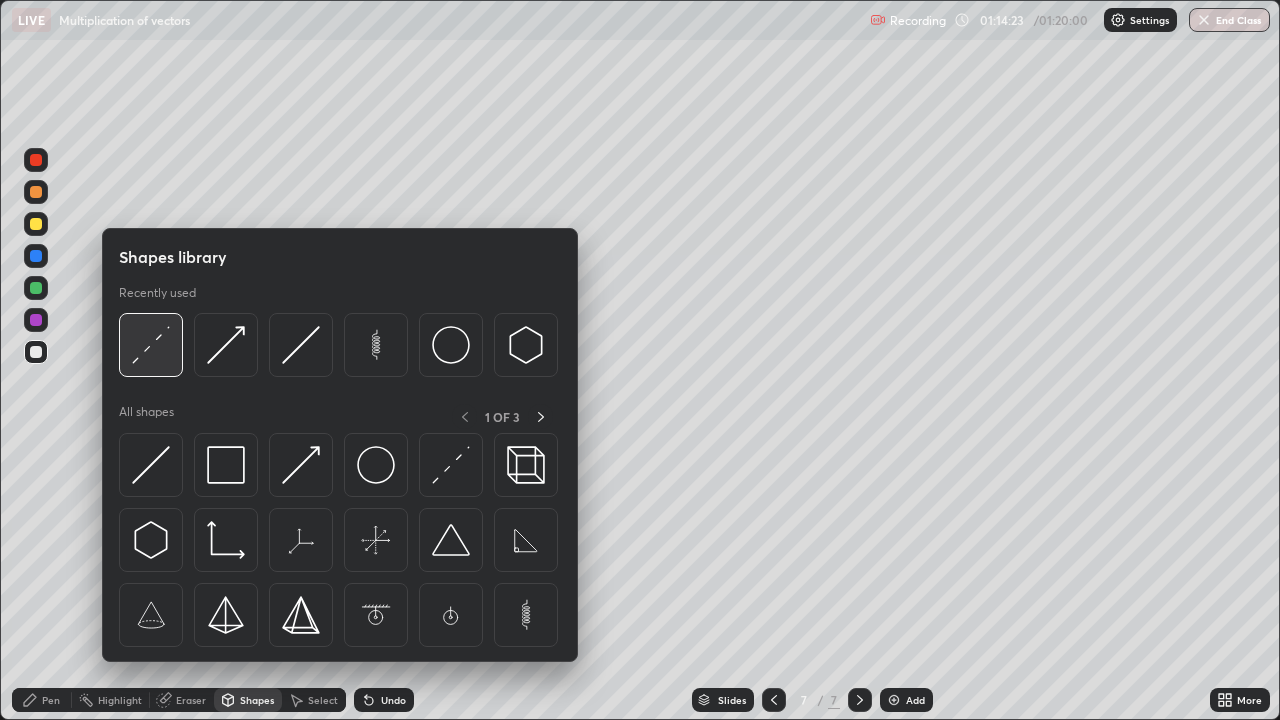 click at bounding box center [151, 345] 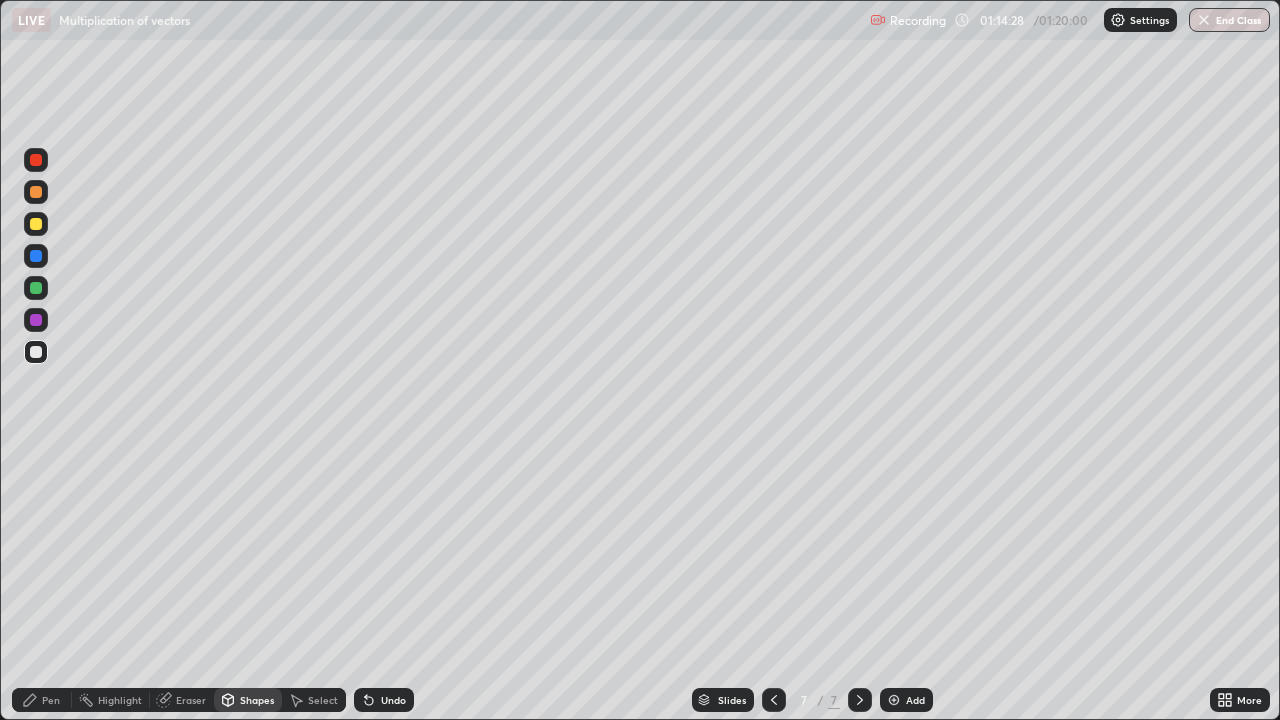 click on "Pen" at bounding box center (42, 700) 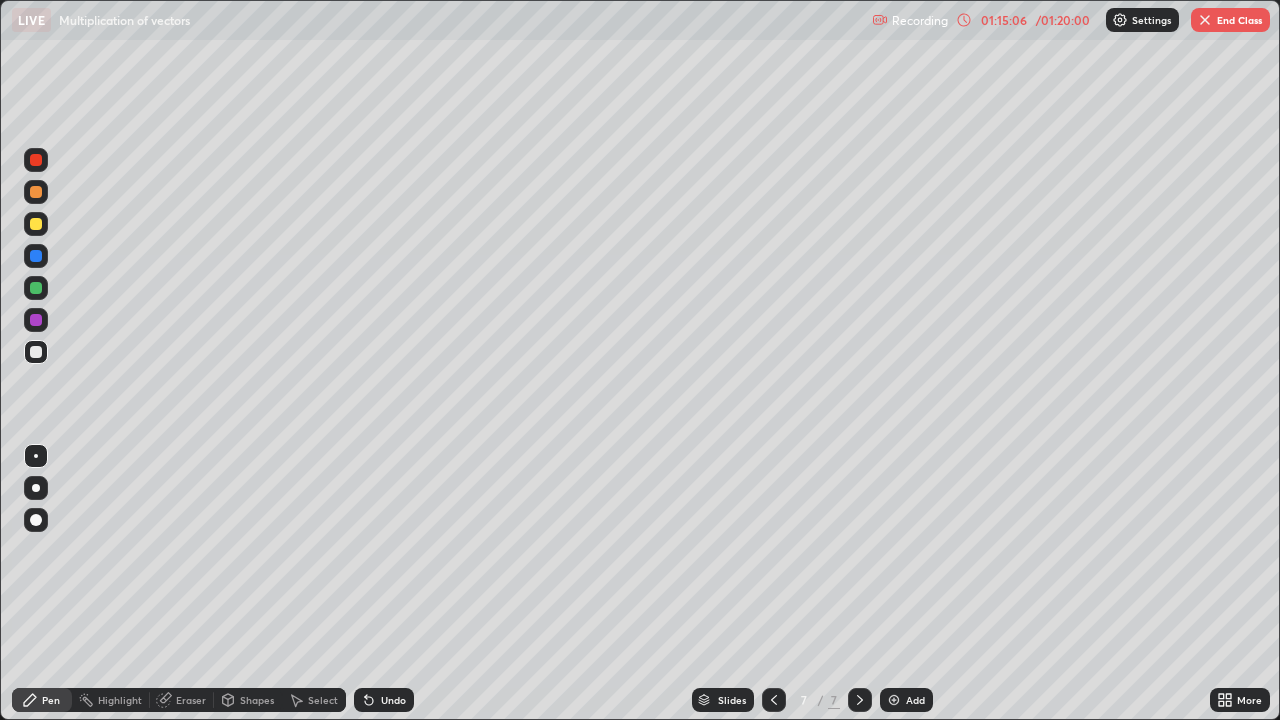 click on "Undo" at bounding box center [393, 700] 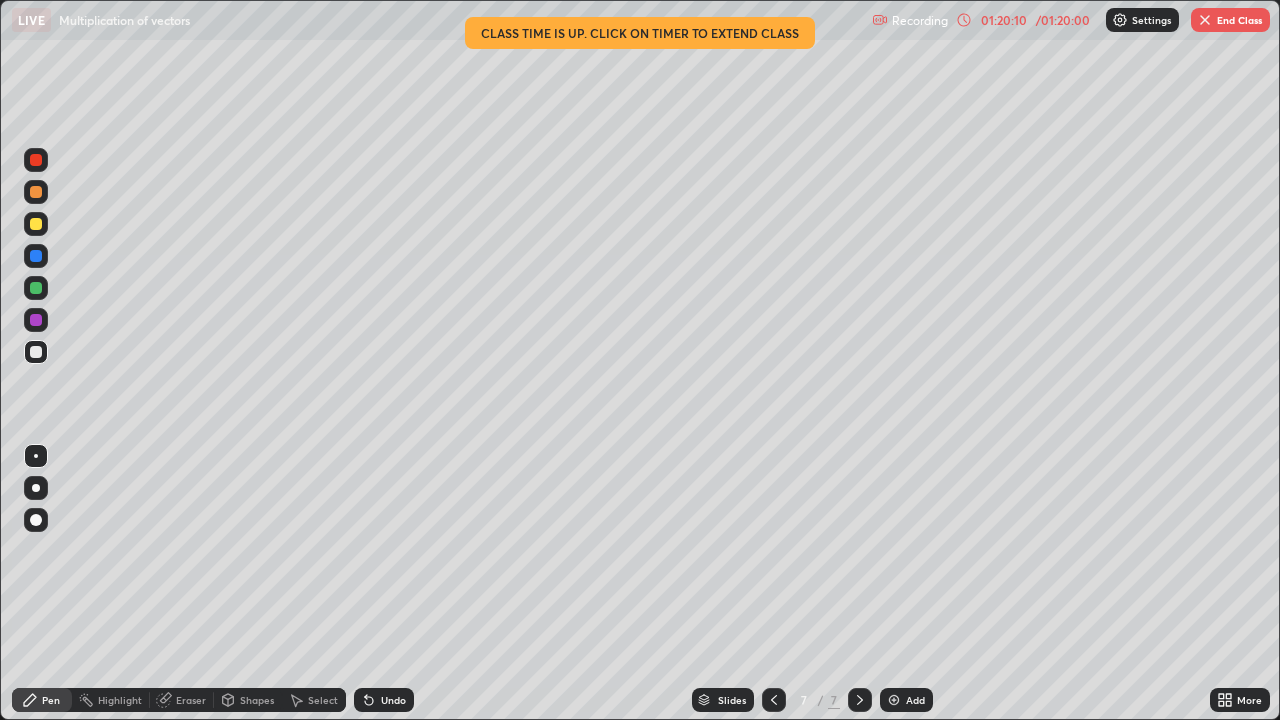 click on "/  01:20:00" at bounding box center (1063, 20) 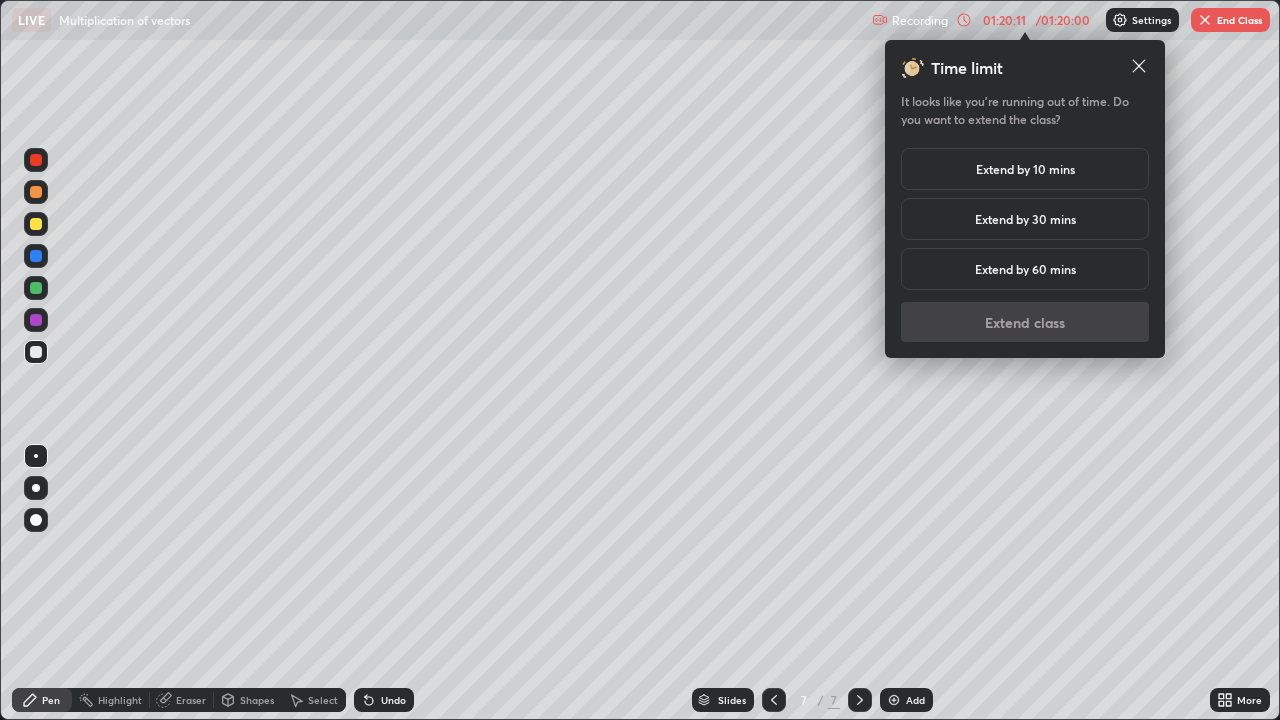 click on "Extend by 10 mins" at bounding box center (1025, 169) 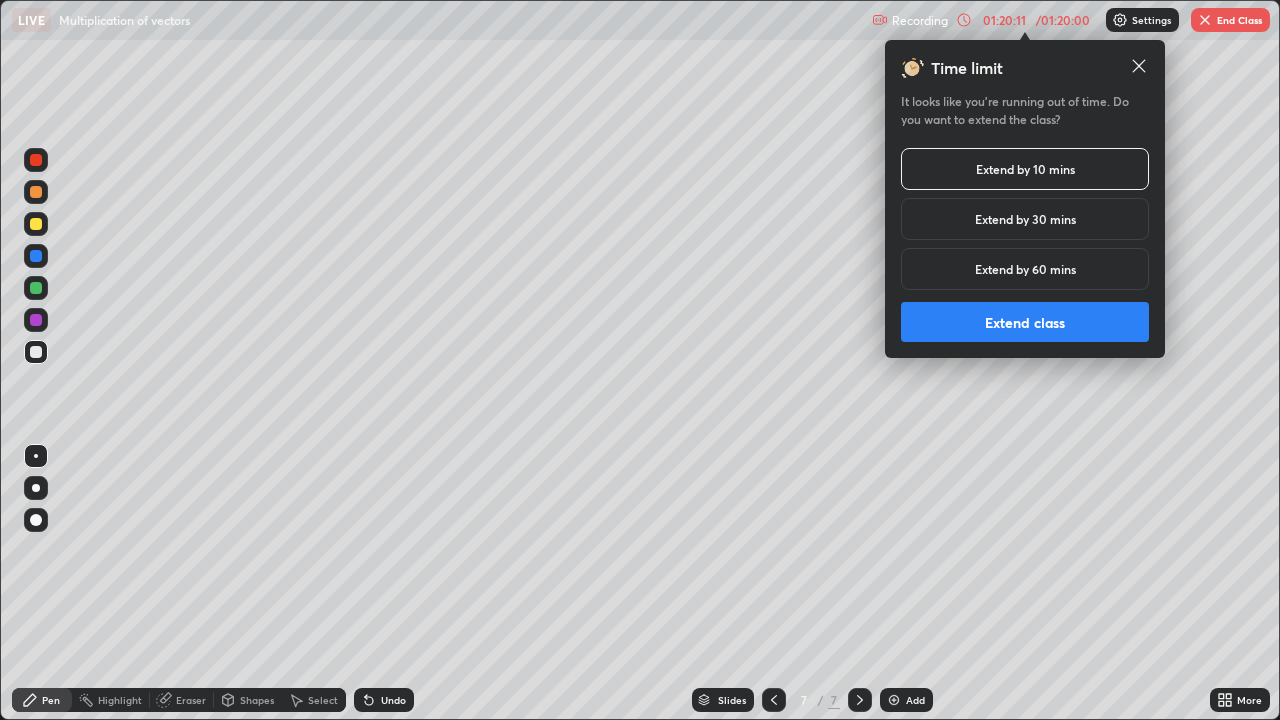 click on "Extend class" at bounding box center [1025, 322] 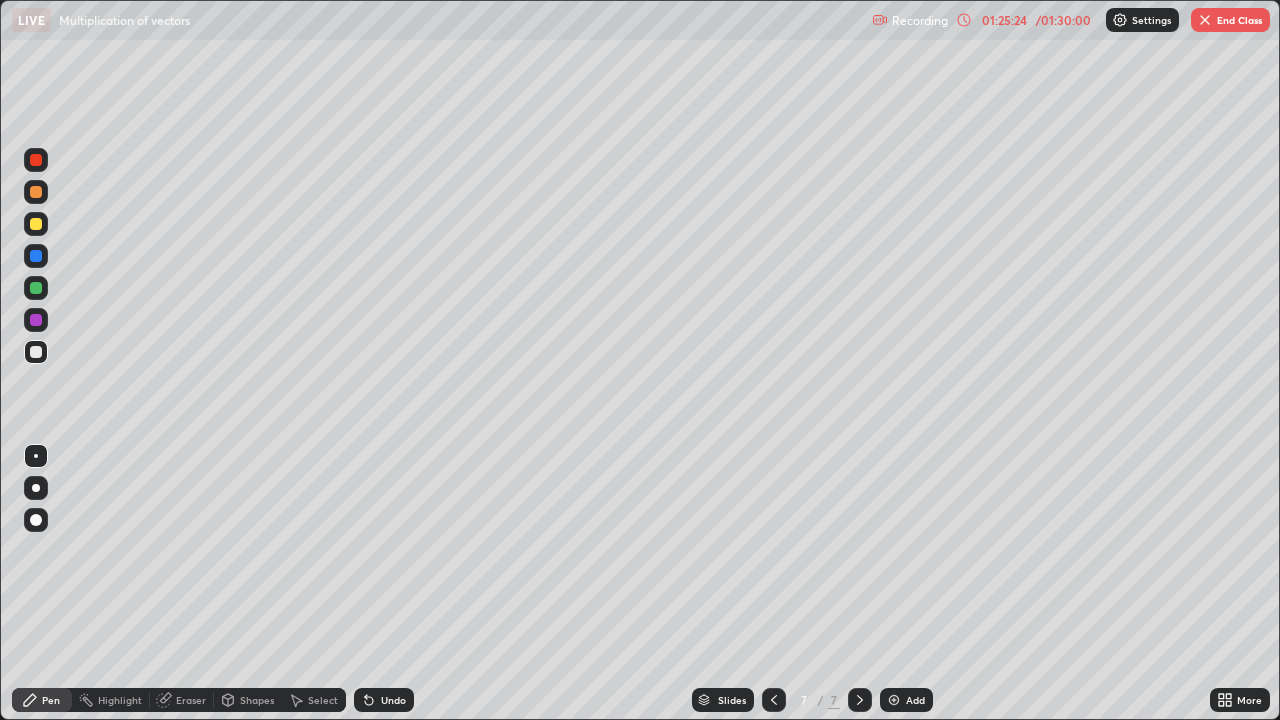 click on "End Class" at bounding box center [1230, 20] 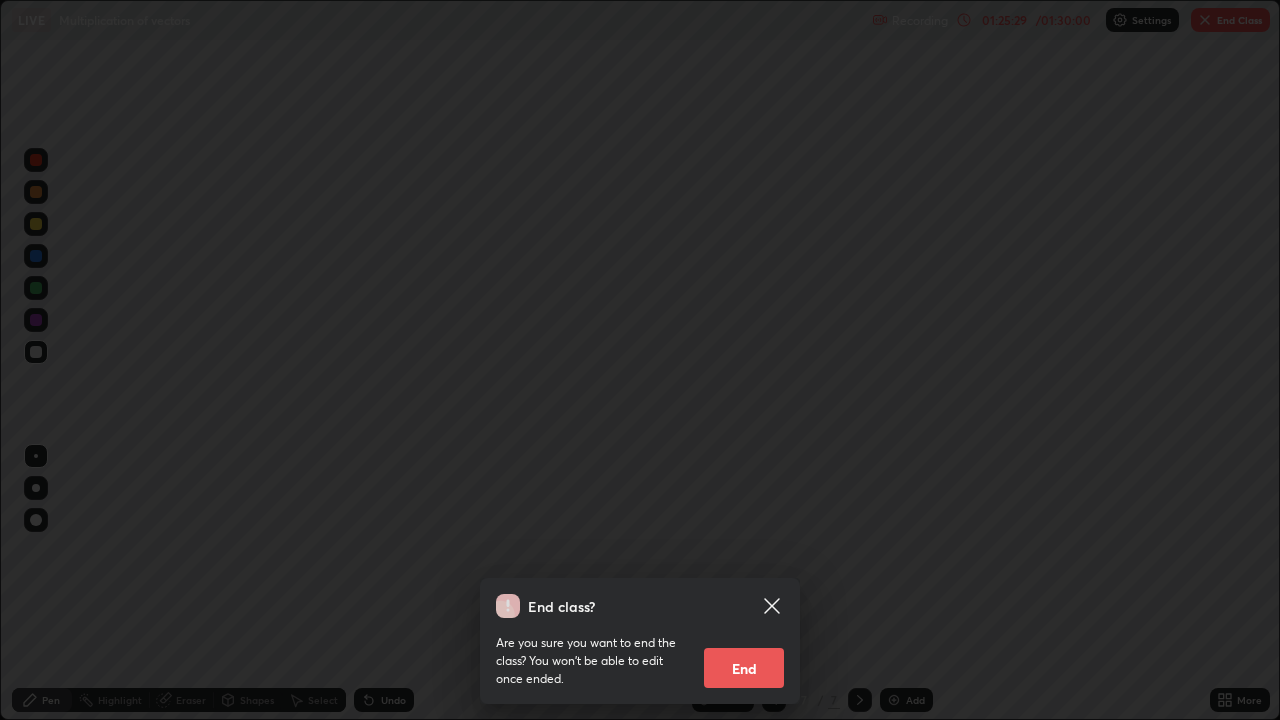 click on "End" at bounding box center (744, 668) 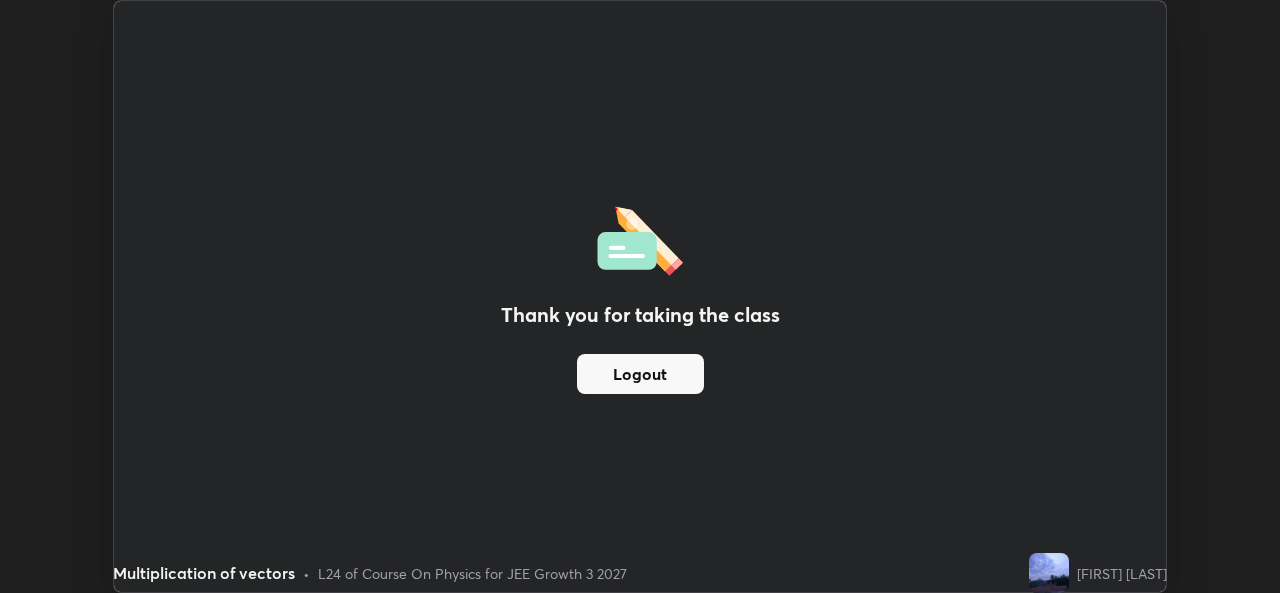 scroll, scrollTop: 593, scrollLeft: 1280, axis: both 